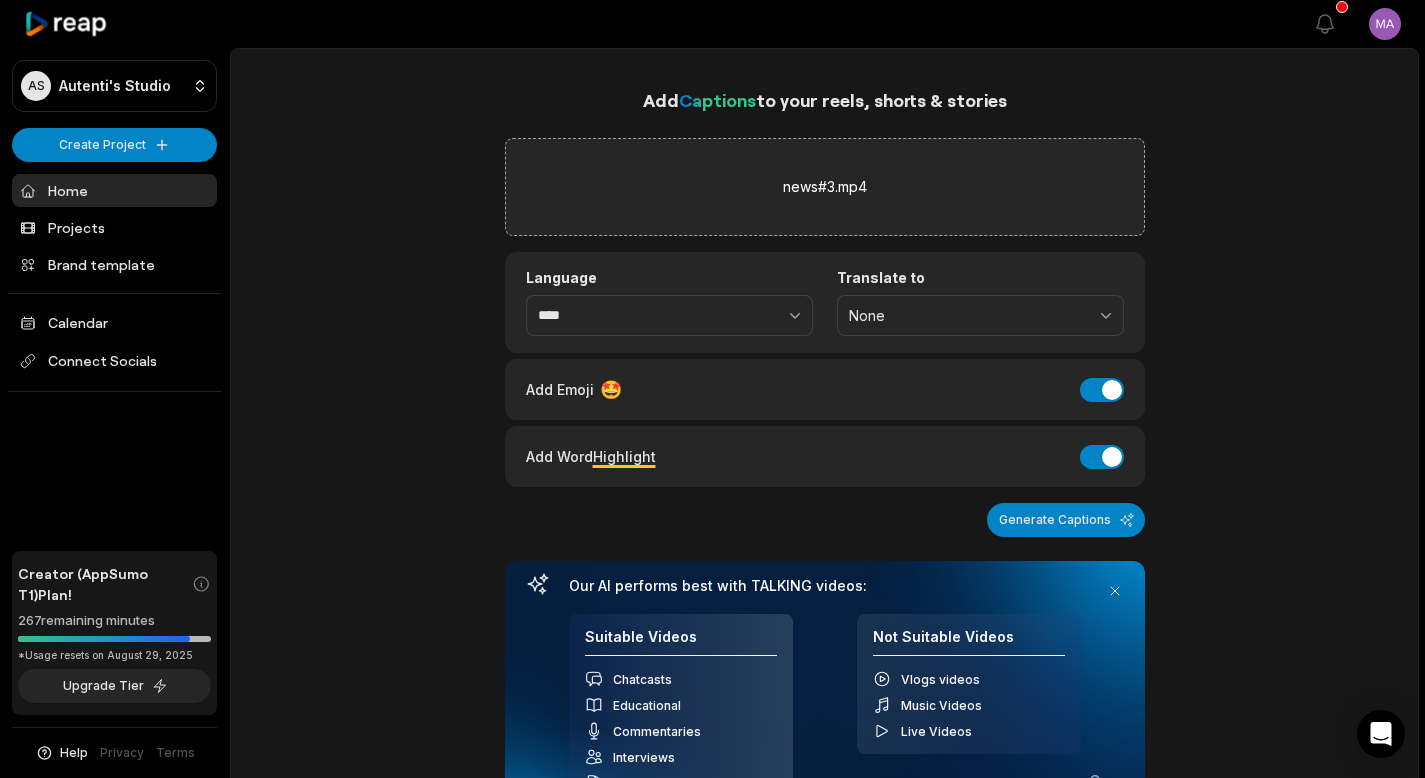 scroll, scrollTop: 0, scrollLeft: 0, axis: both 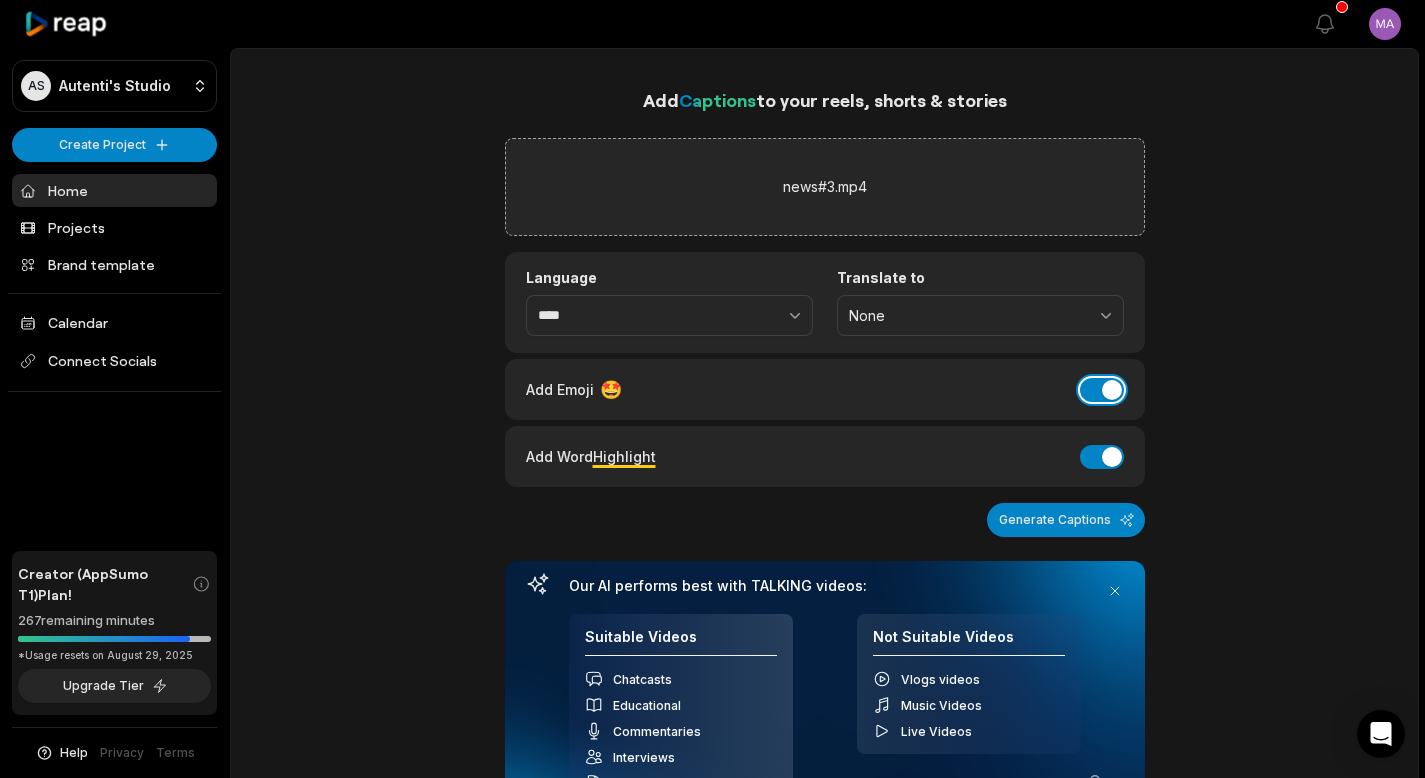 click on "Add Emoji" at bounding box center (1102, 390) 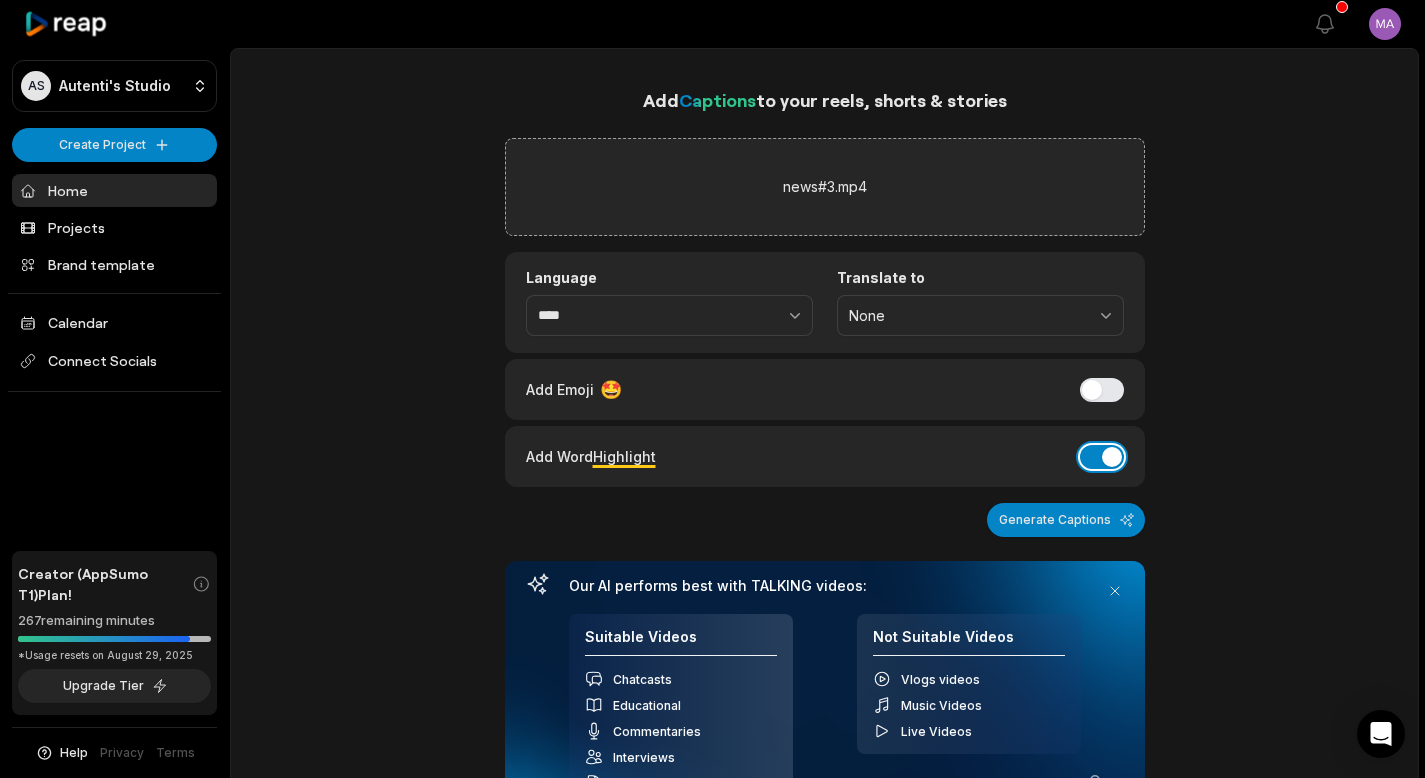 click on "Add Word Highlight" at bounding box center [1102, 457] 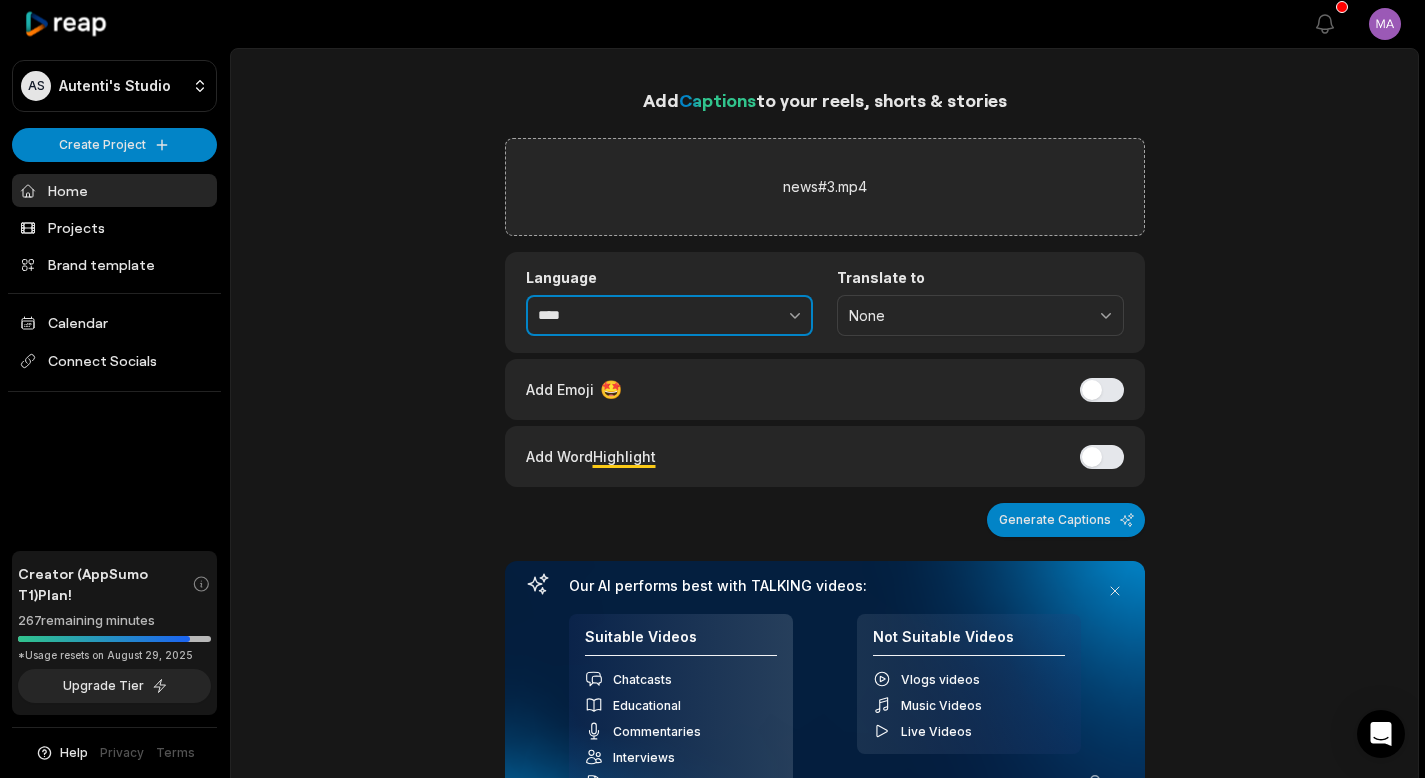 click on "****" at bounding box center (669, 316) 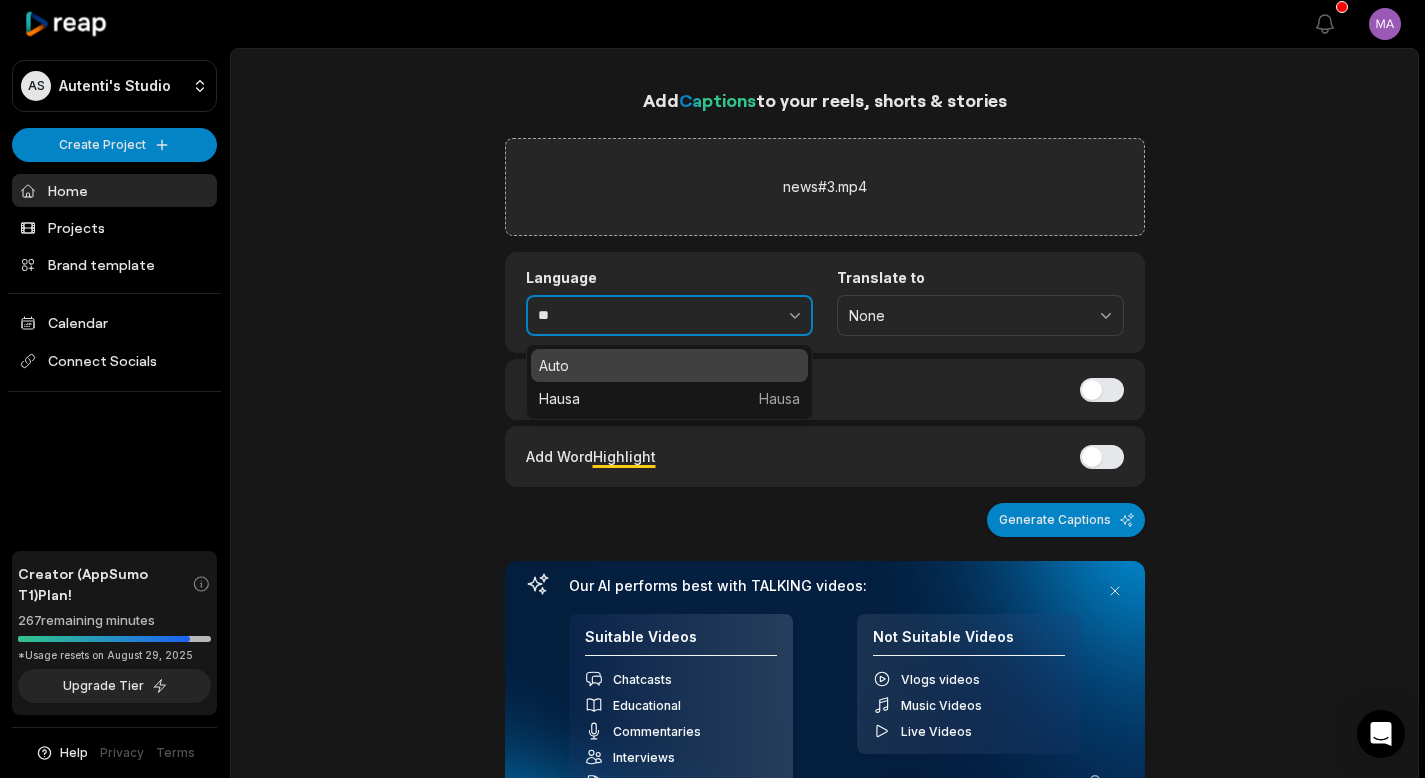 type on "*" 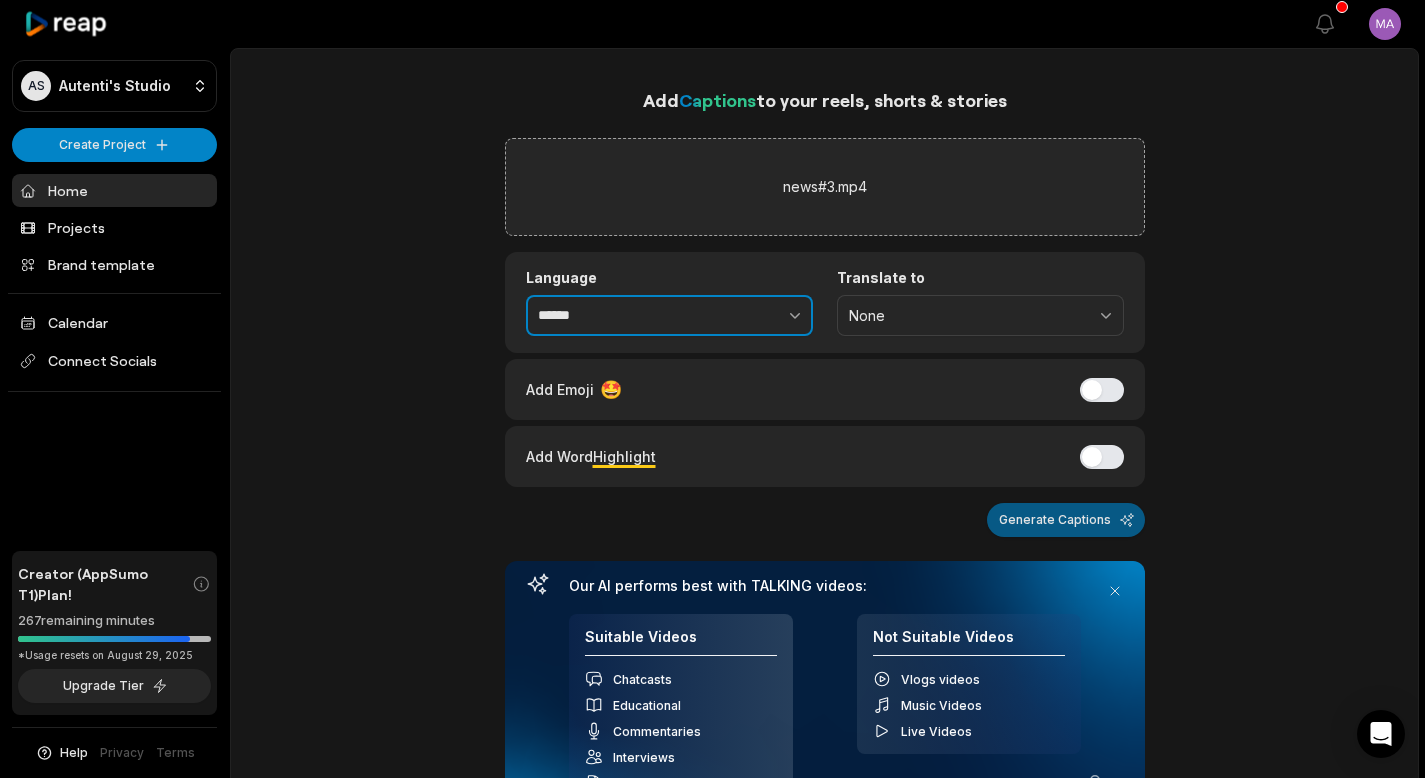 type on "******" 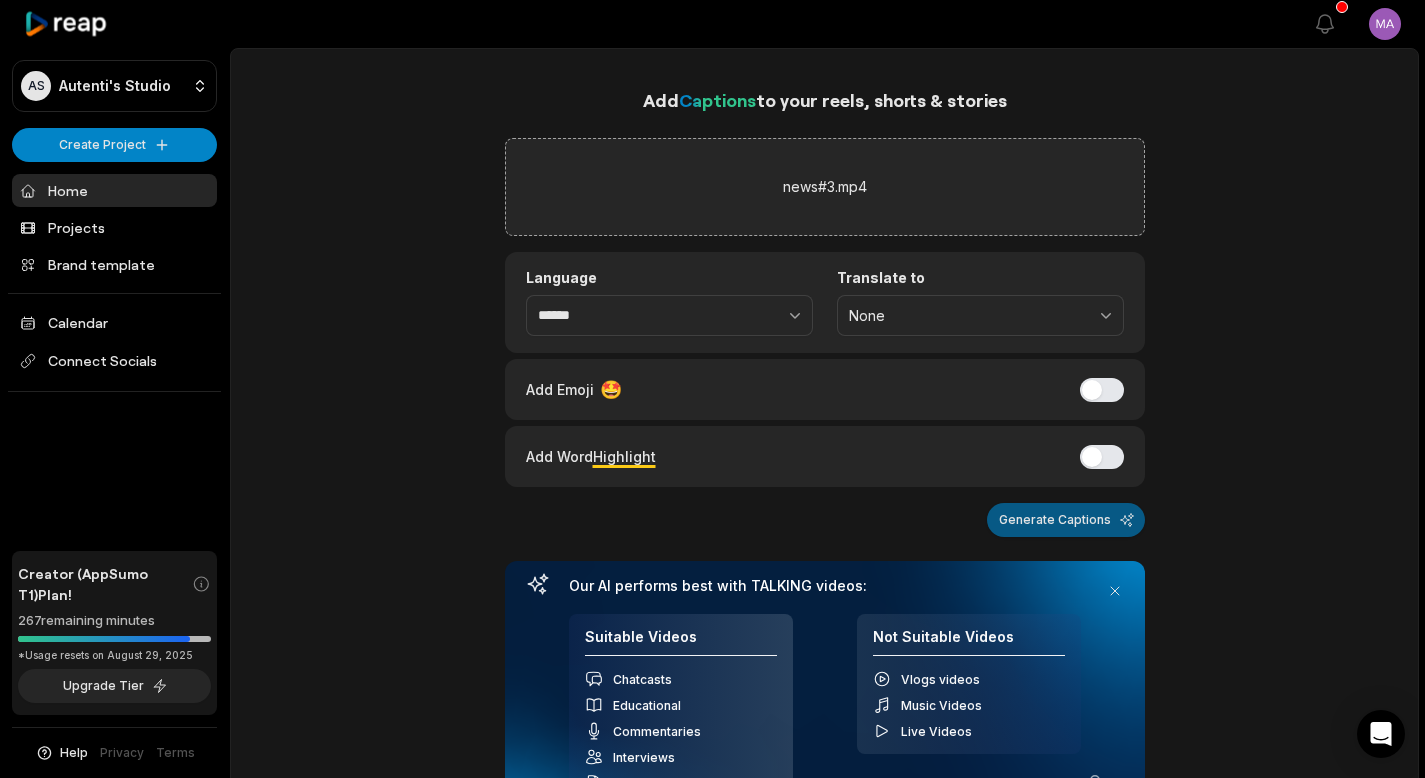 click on "Generate Captions" at bounding box center [1066, 520] 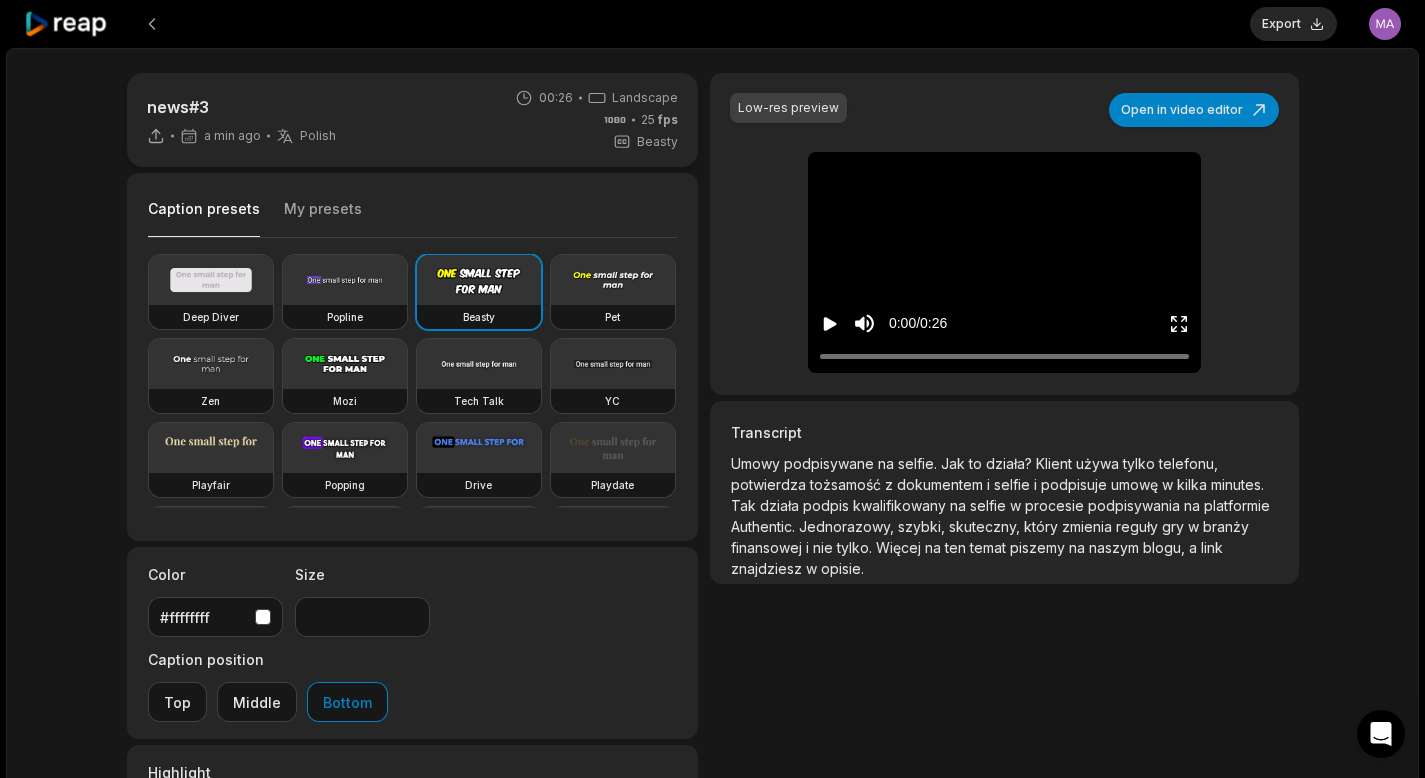 scroll, scrollTop: 3, scrollLeft: 0, axis: vertical 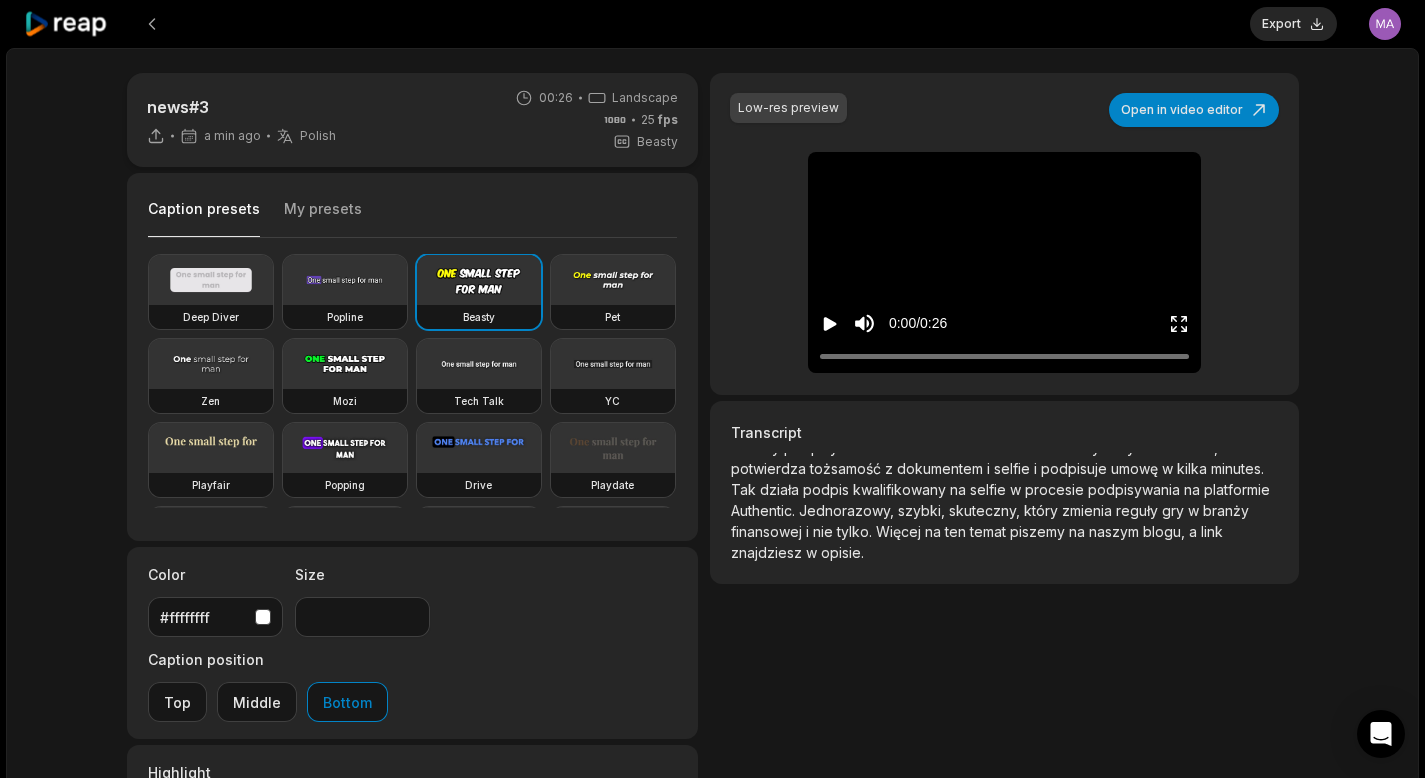 click on "My presets" at bounding box center (323, 218) 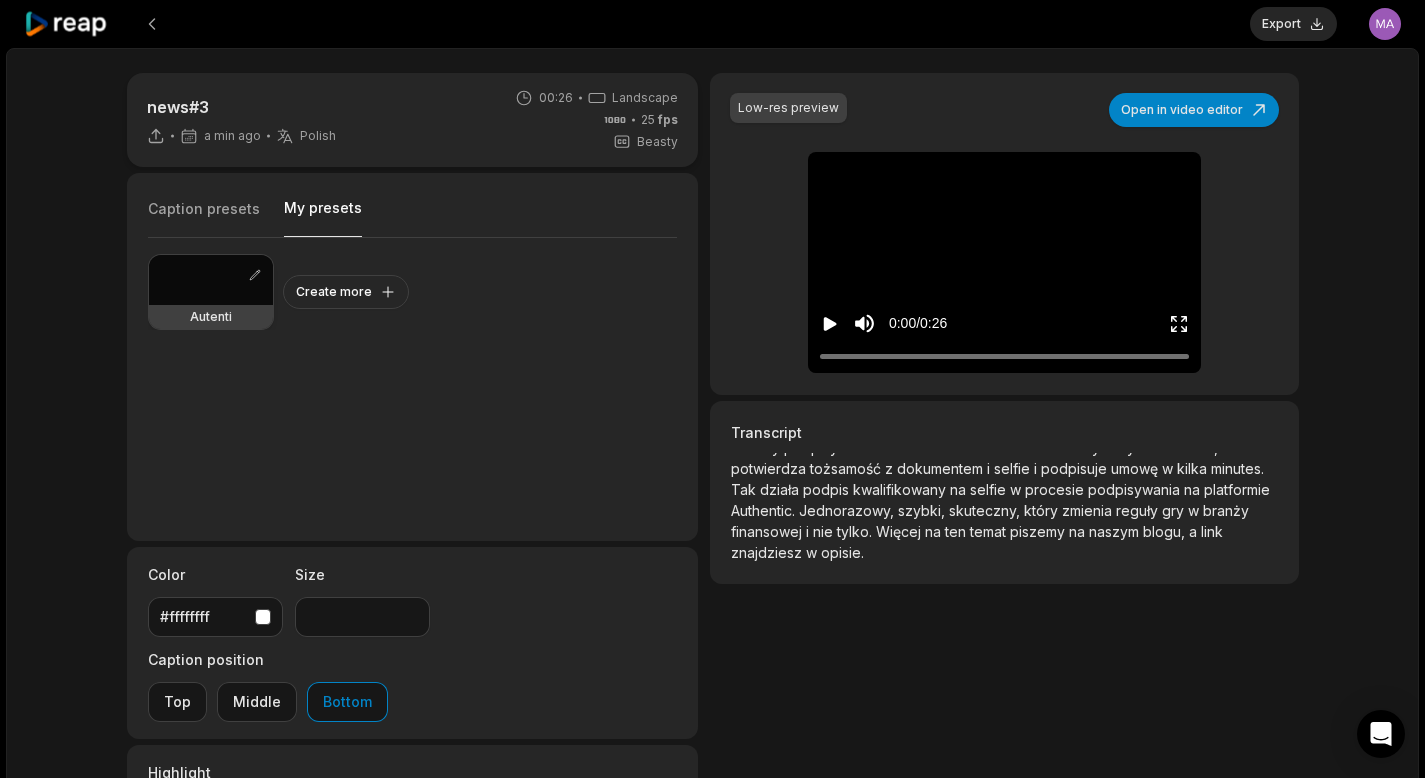 click at bounding box center [211, 280] 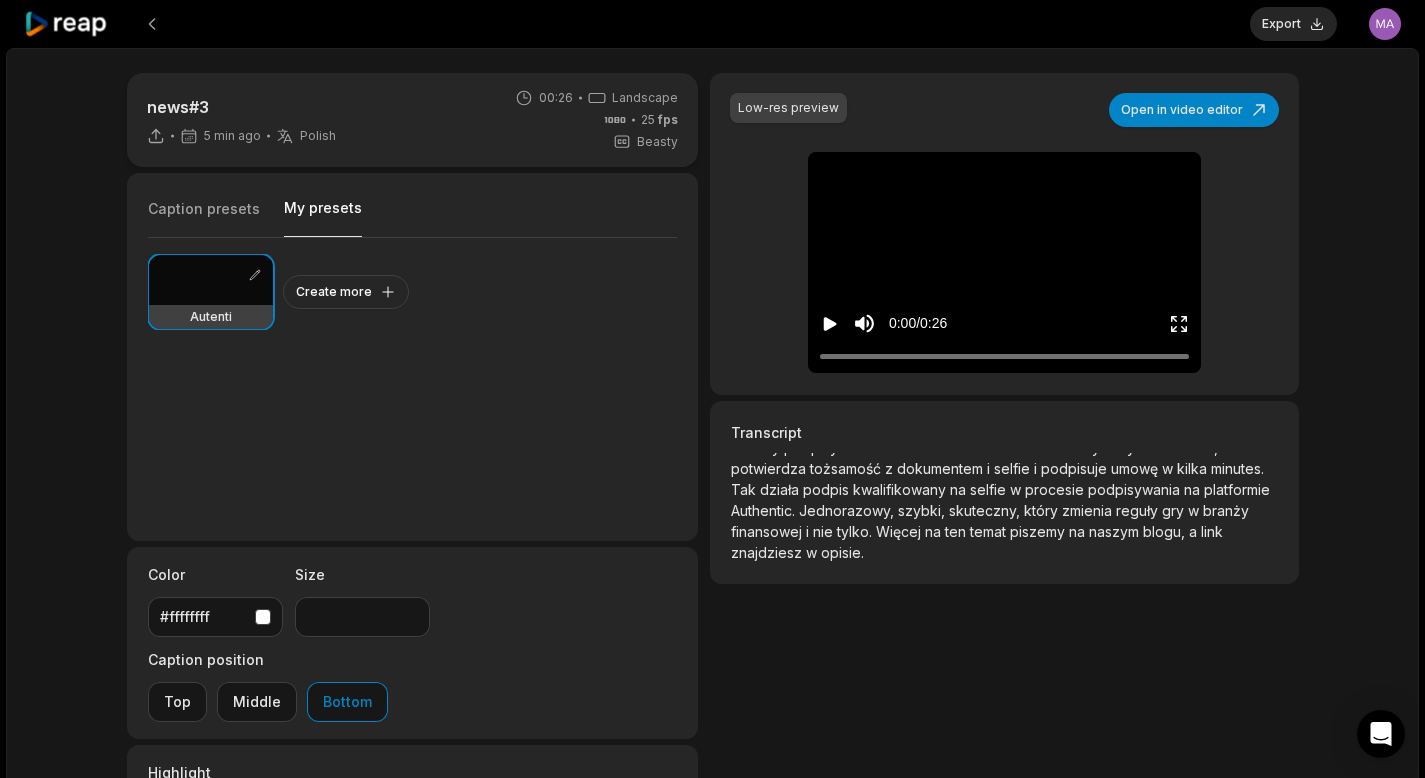 click 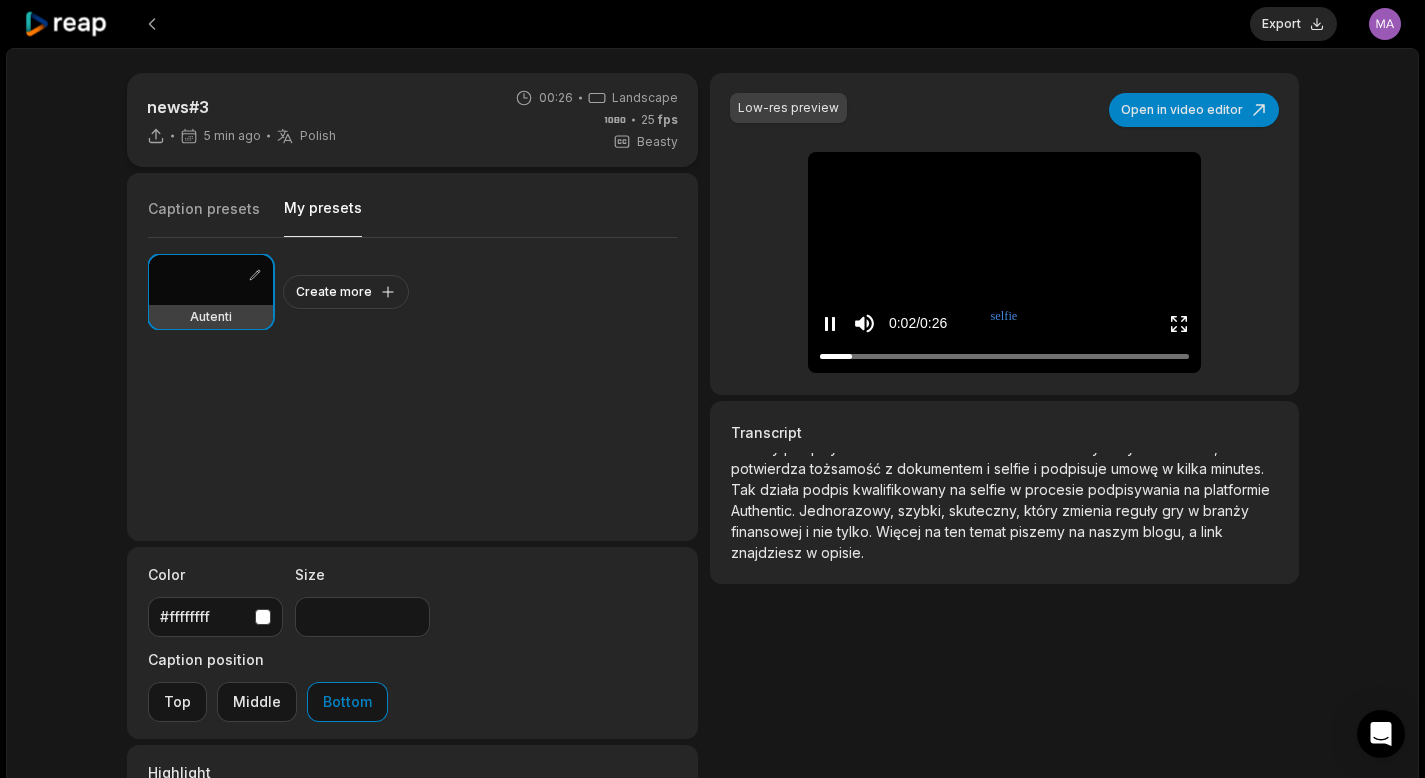 click 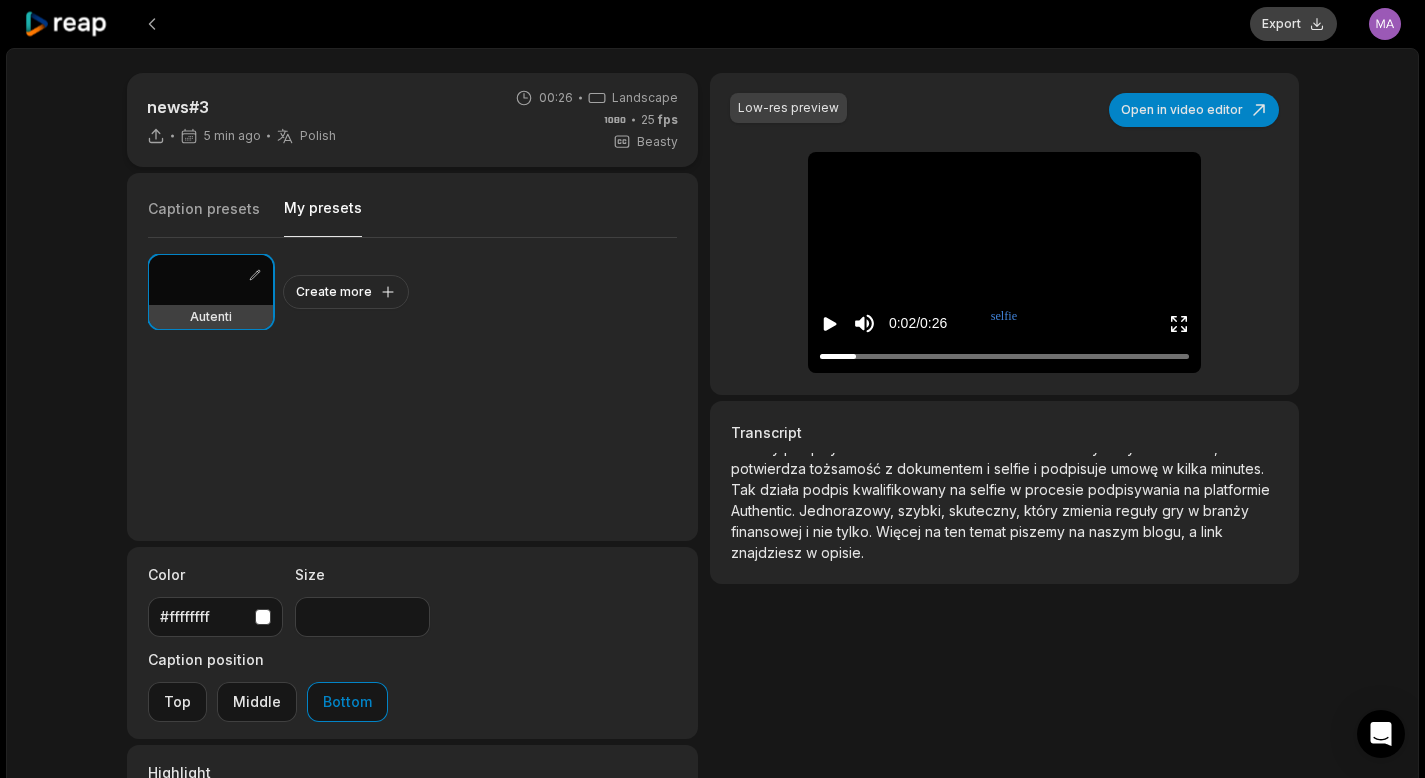 click on "Export" at bounding box center (1293, 24) 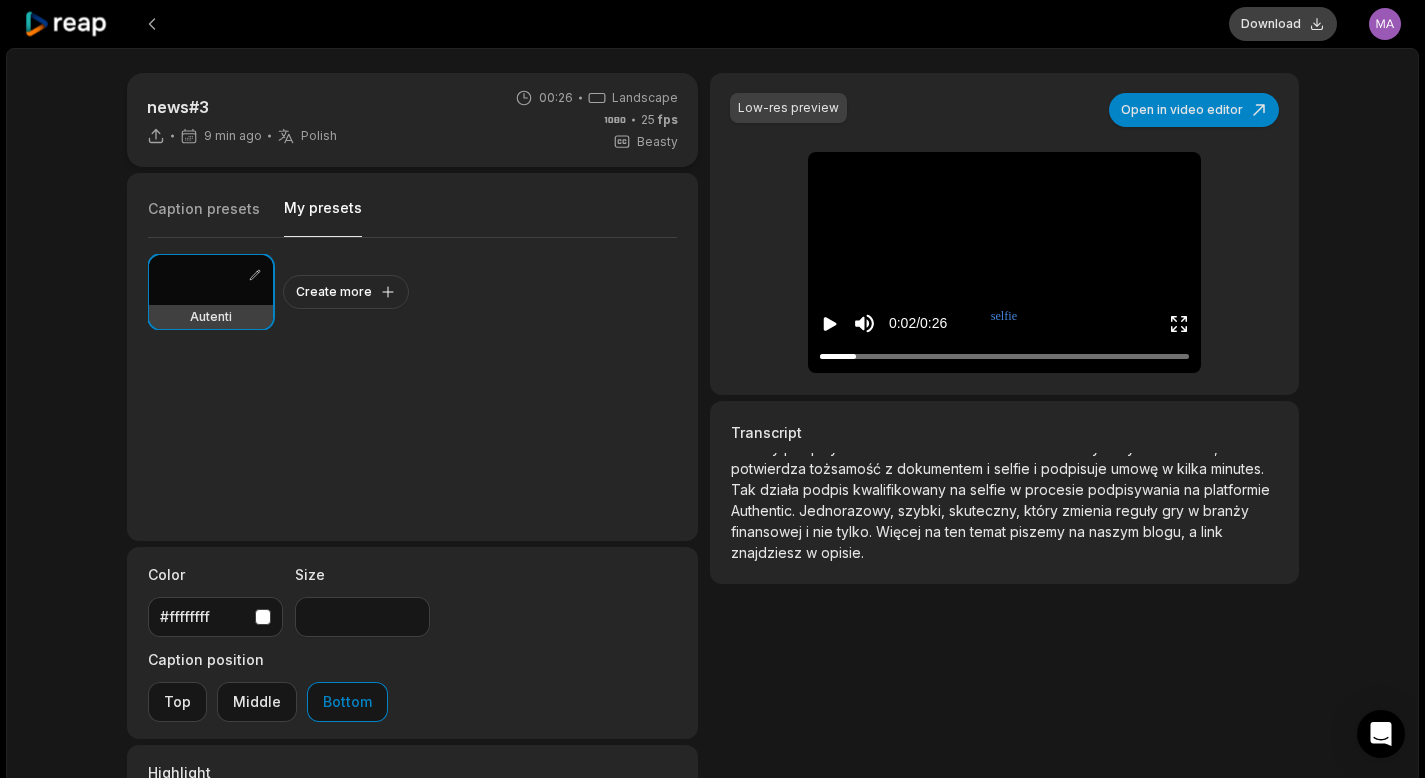 click on "Download" at bounding box center (1283, 24) 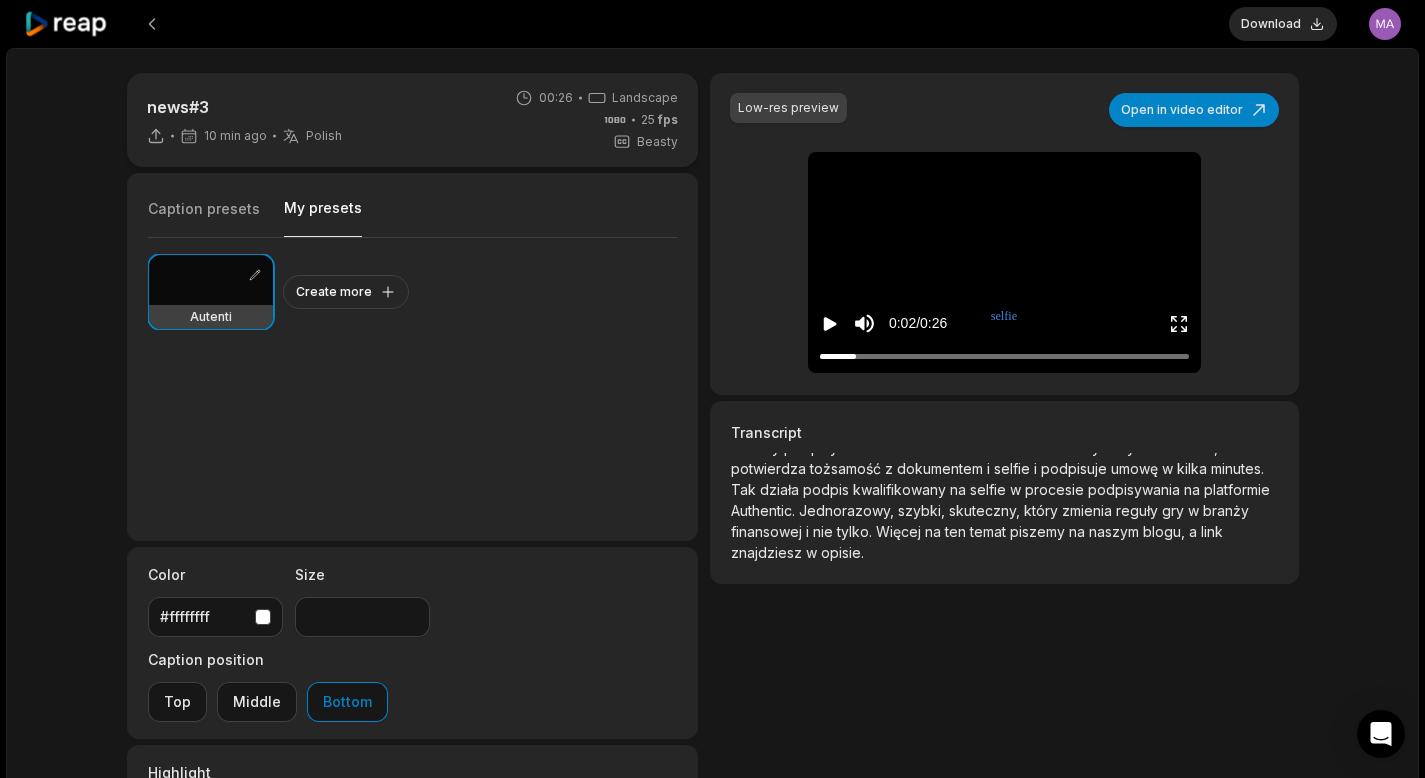 click 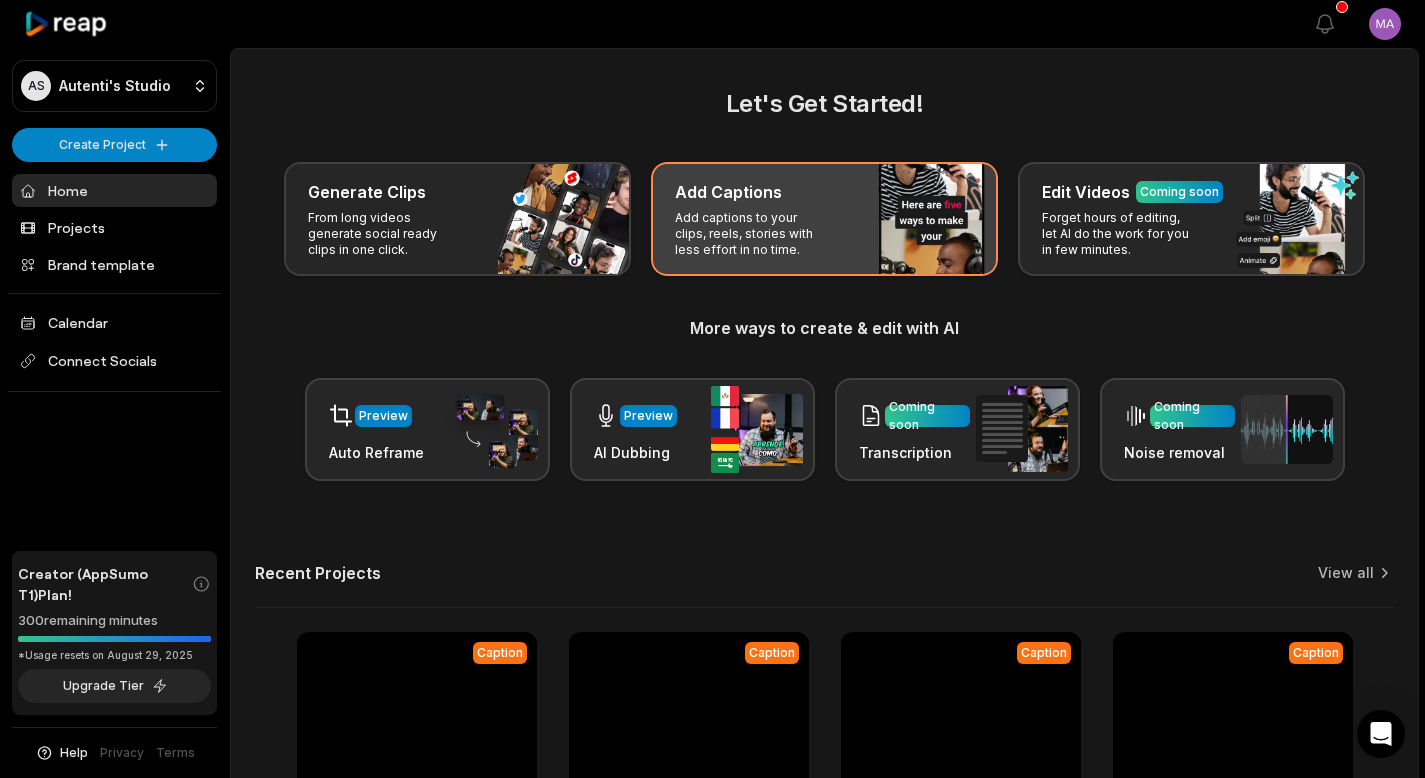 click on "Add captions to your clips, reels, stories with less effort in no time." at bounding box center (752, 234) 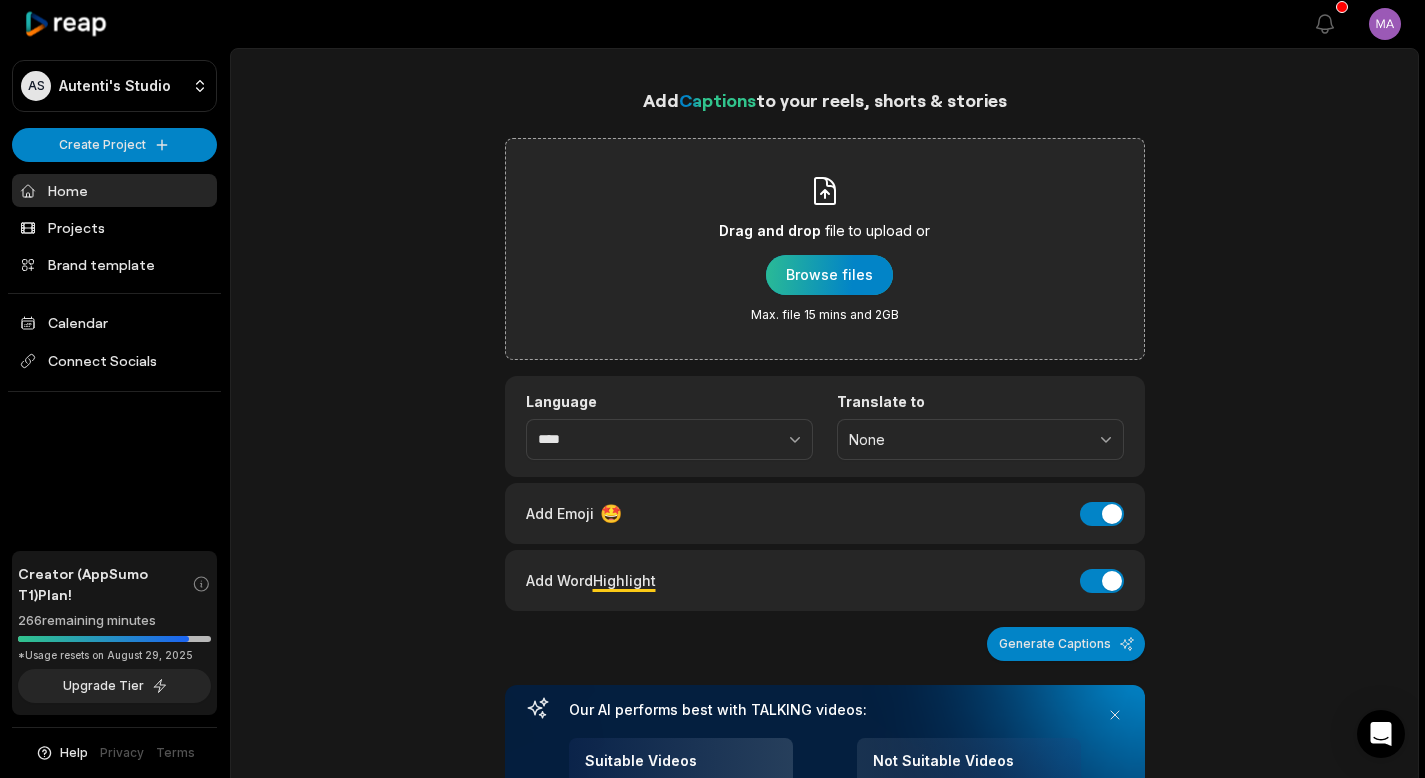 click at bounding box center [829, 275] 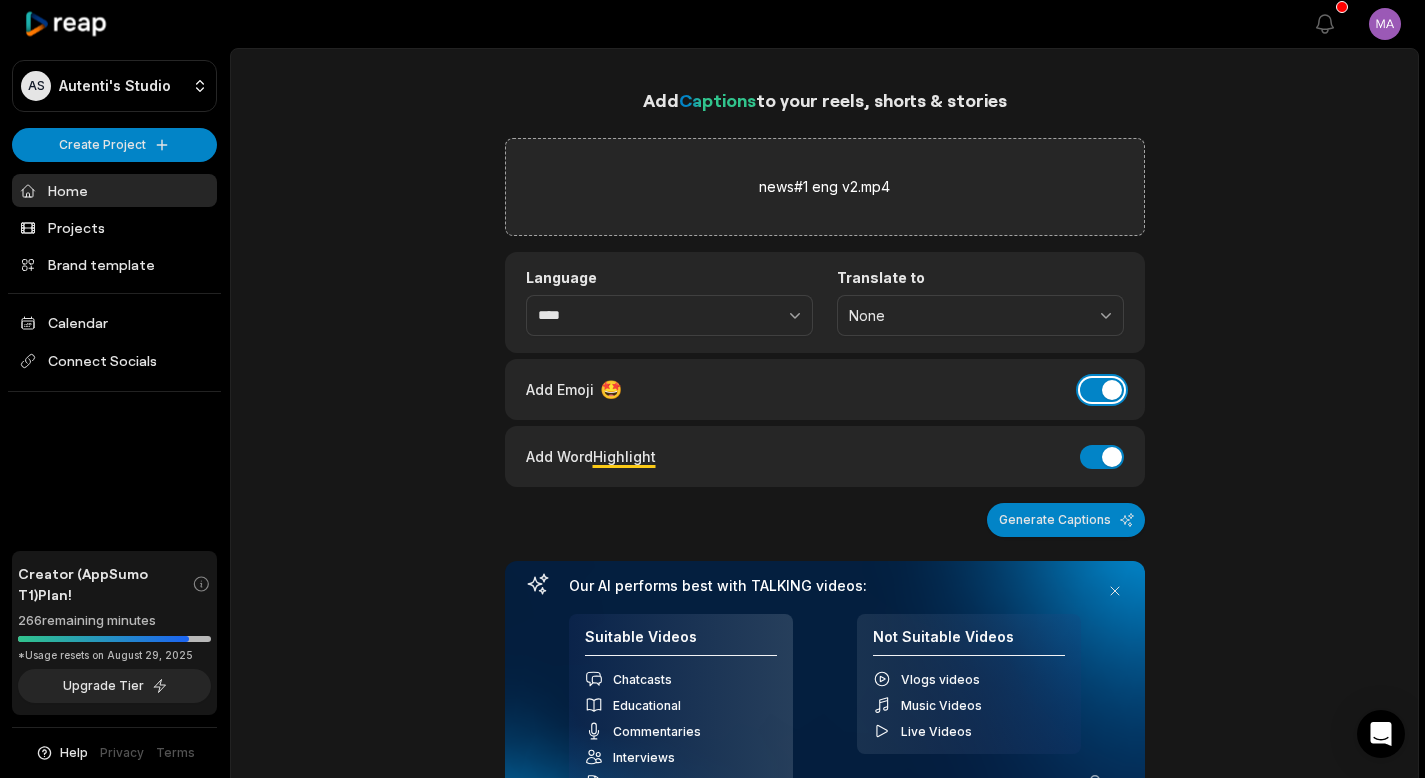 click on "Add Emoji" at bounding box center [1102, 390] 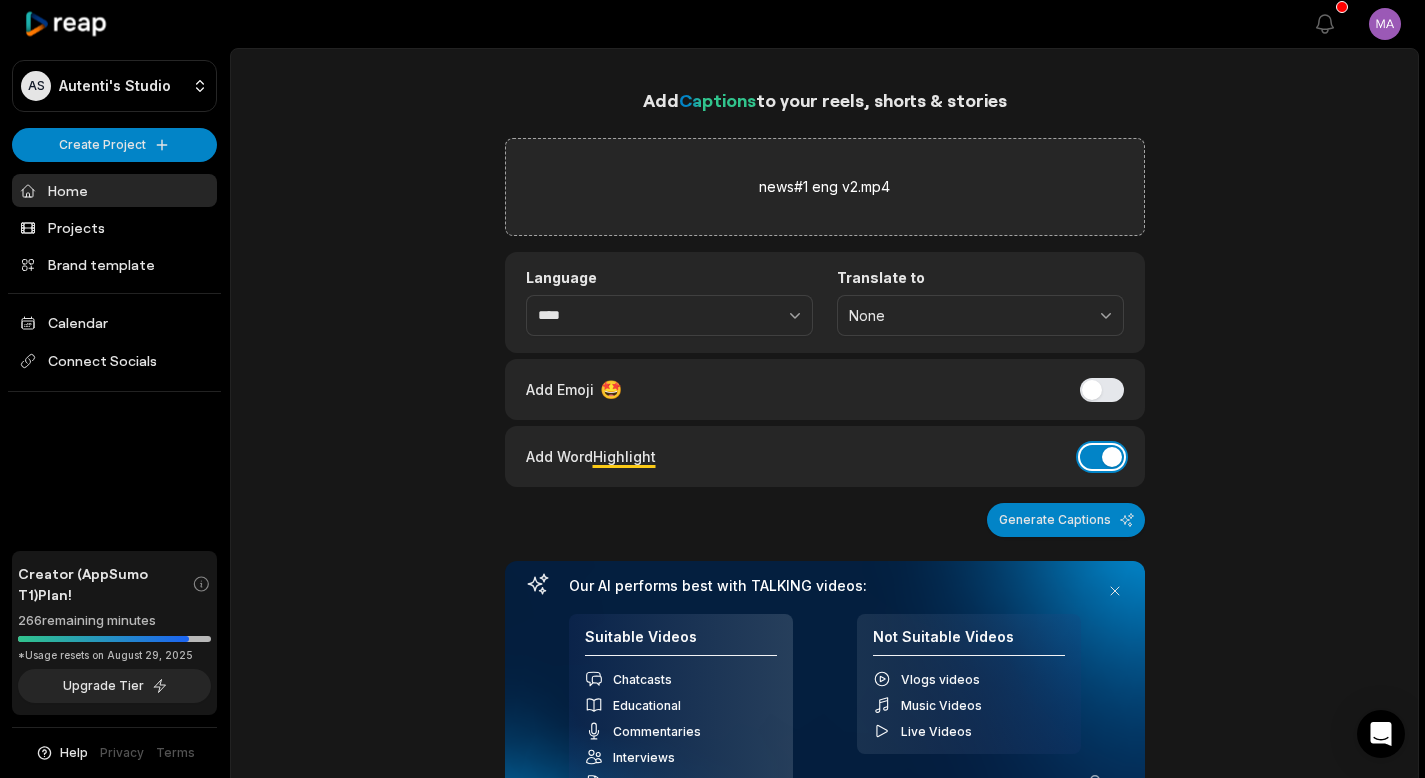 click on "Add Word Highlight" at bounding box center [1102, 457] 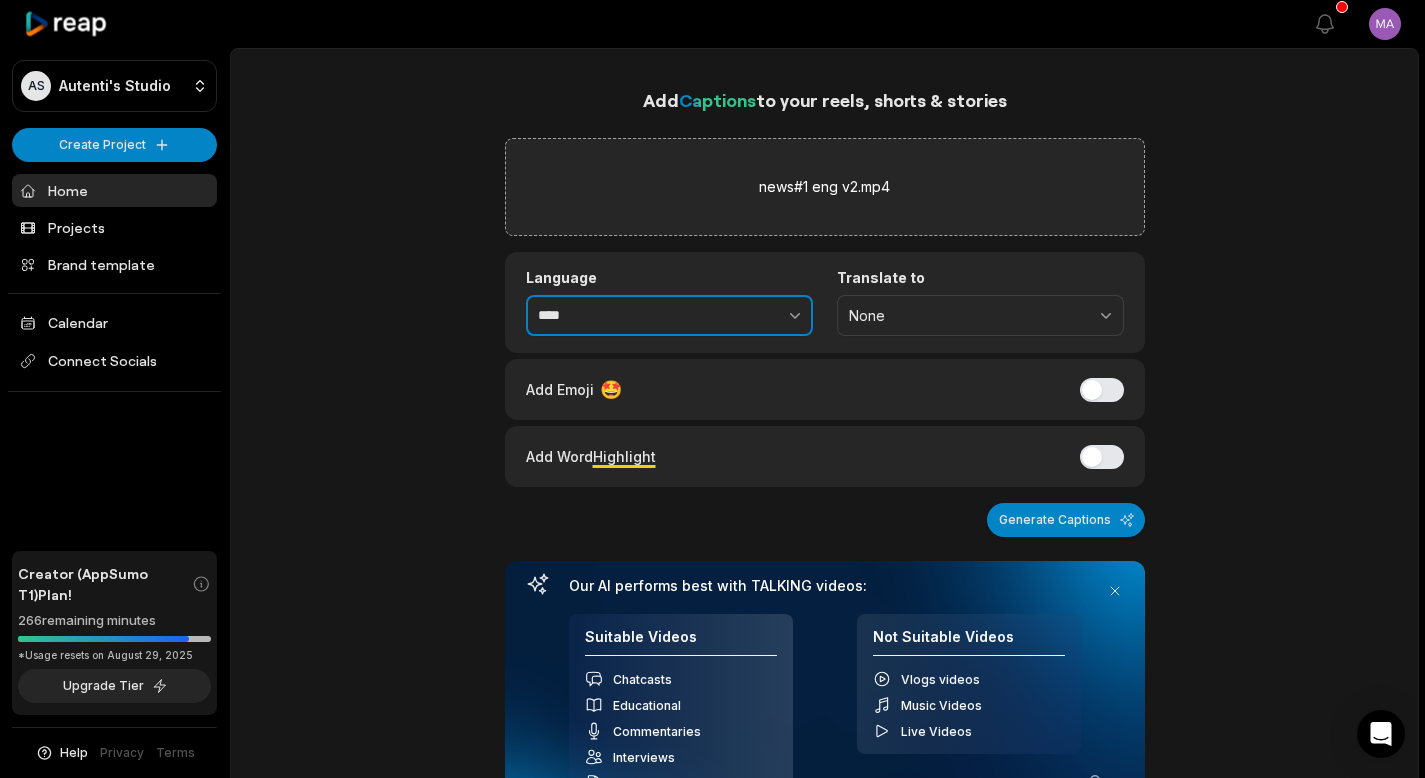 click on "****" at bounding box center (669, 316) 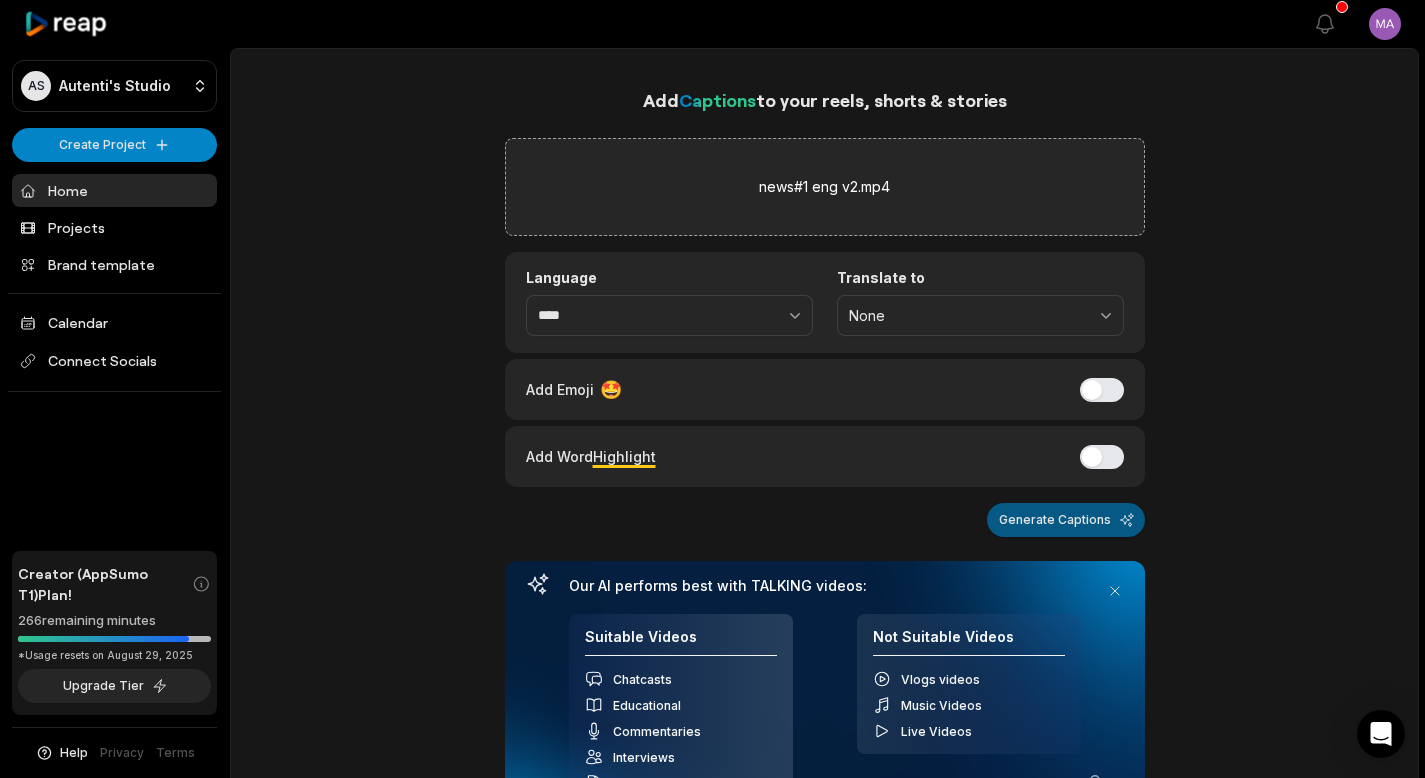 click on "Generate Captions" at bounding box center (1066, 520) 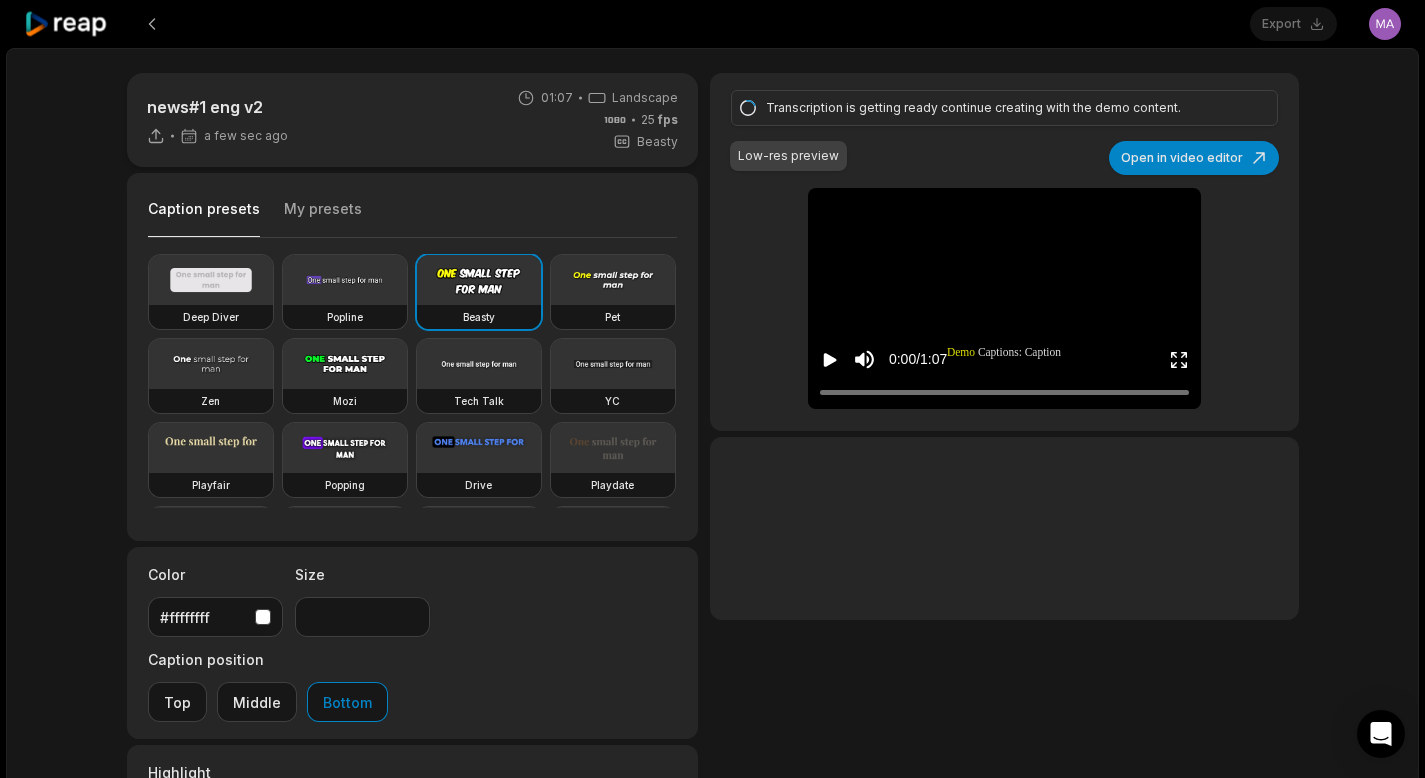 click on "My presets" at bounding box center (323, 218) 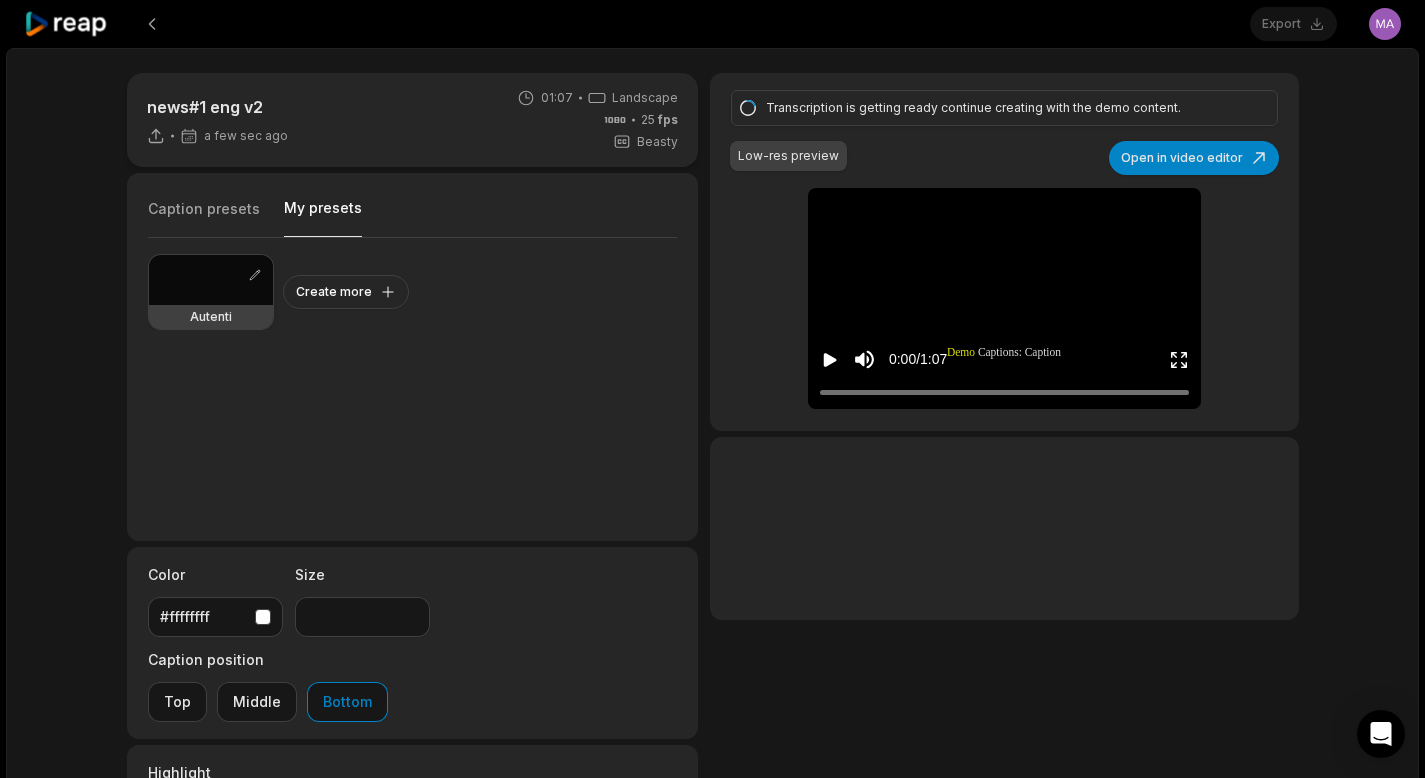 click at bounding box center (211, 280) 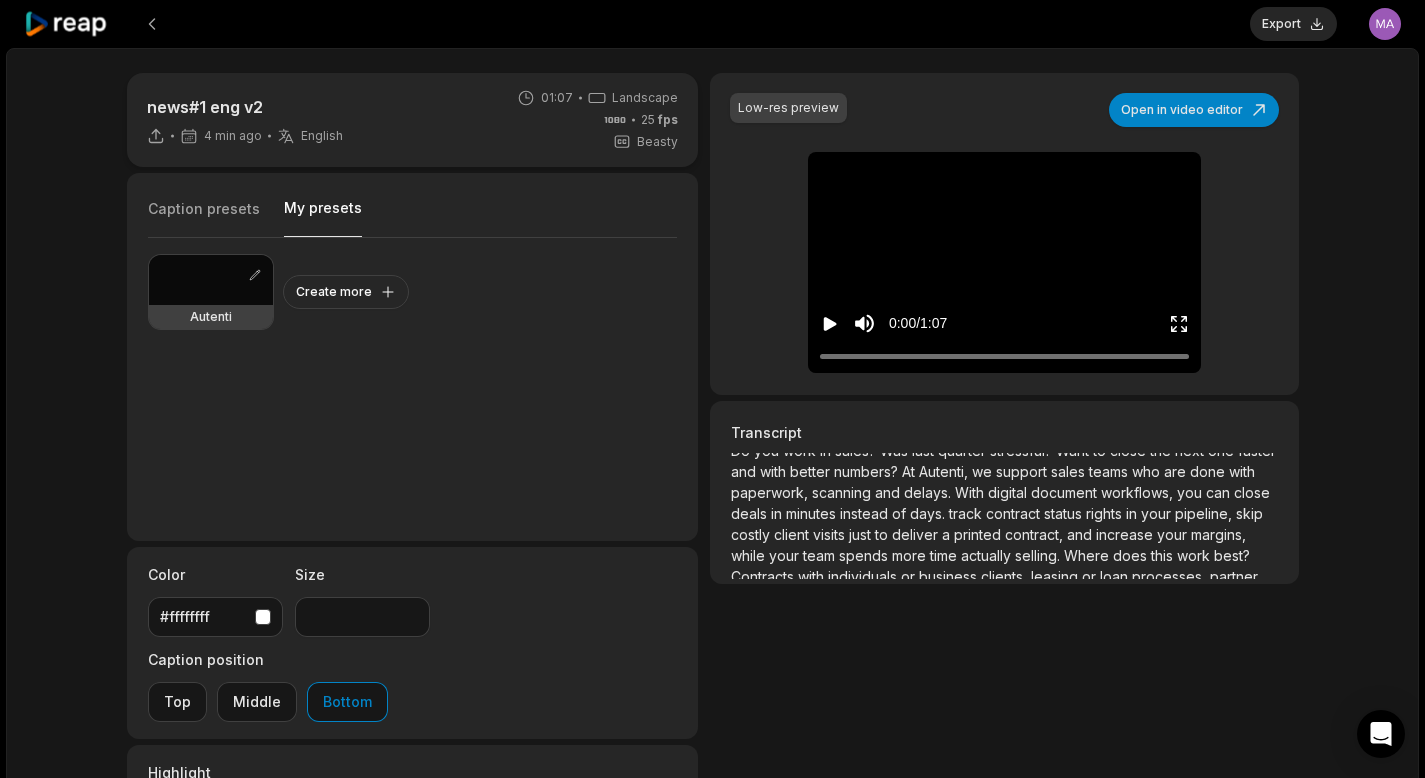 scroll, scrollTop: 17, scrollLeft: 0, axis: vertical 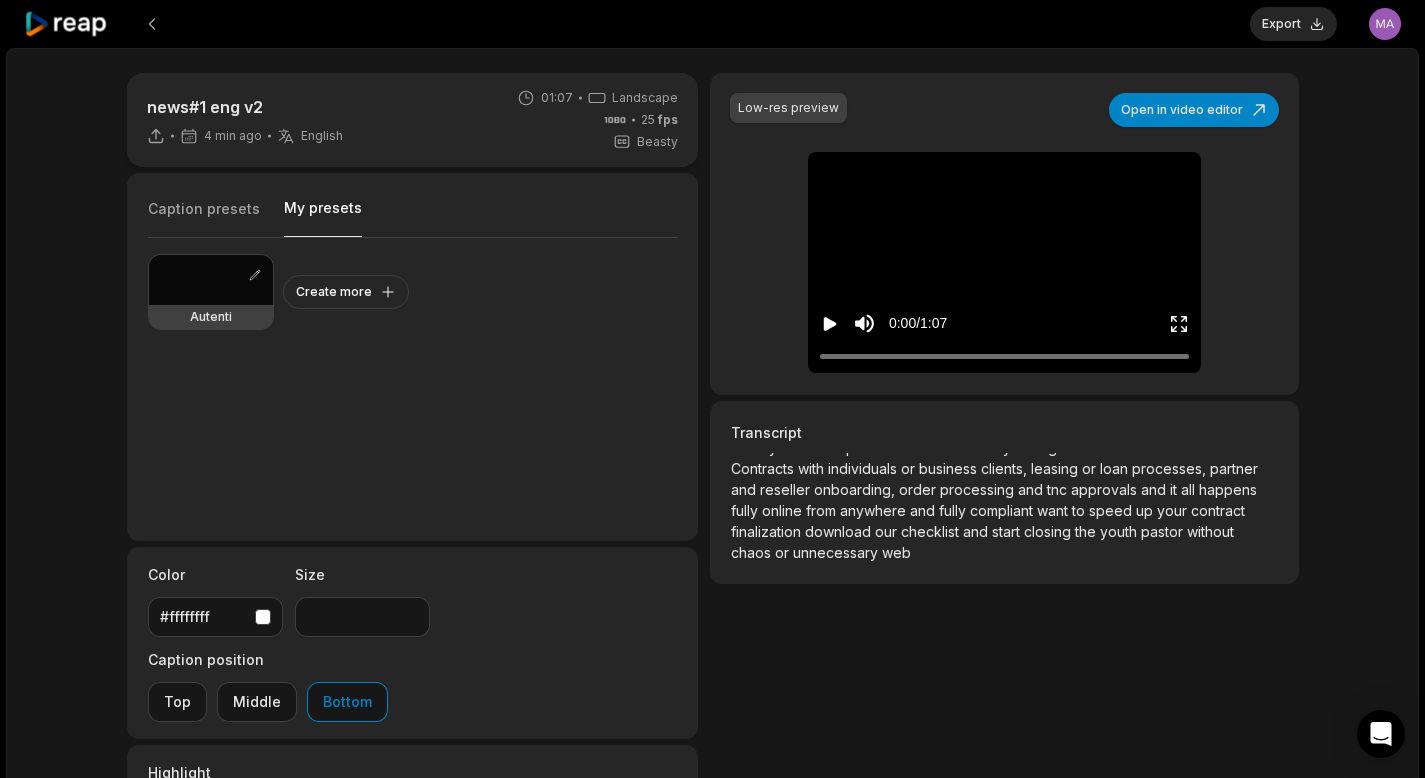 click at bounding box center (211, 280) 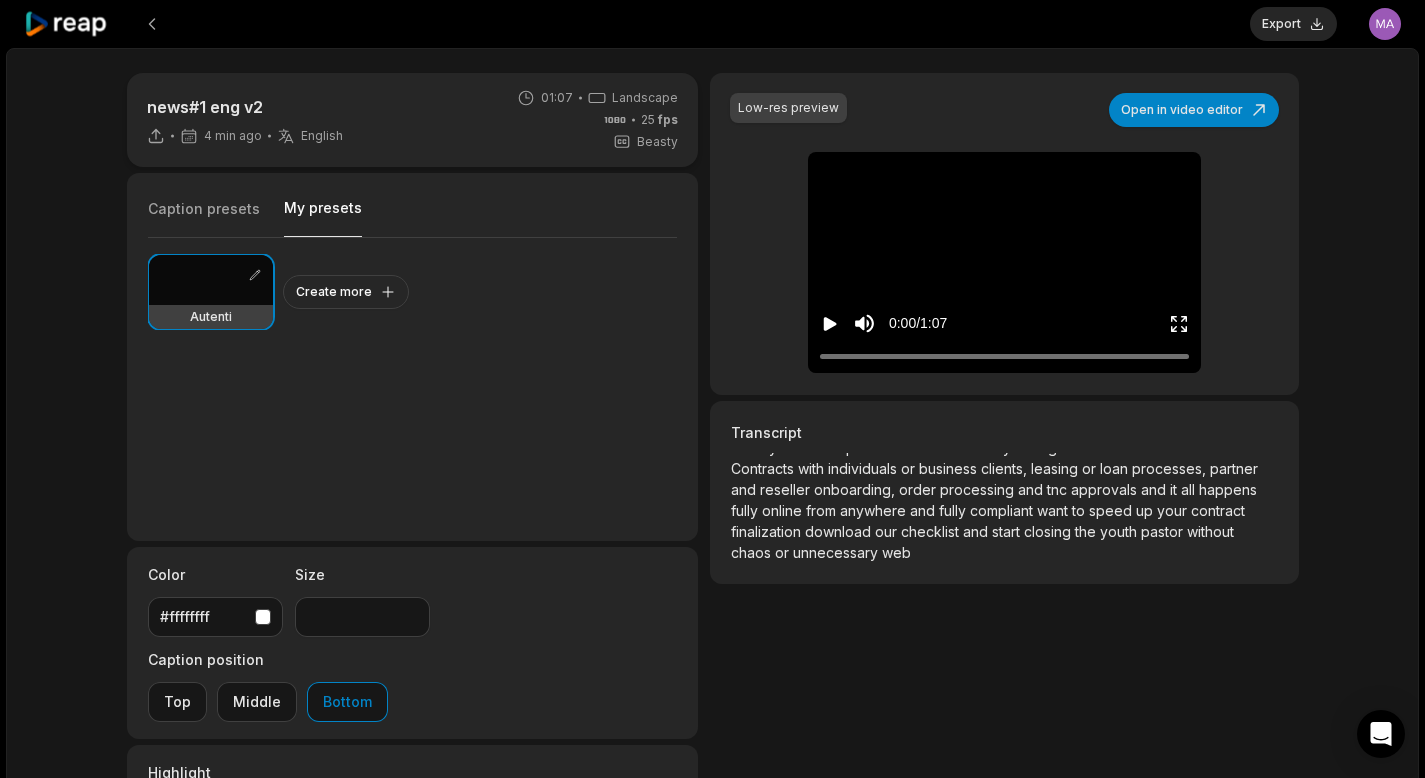 click 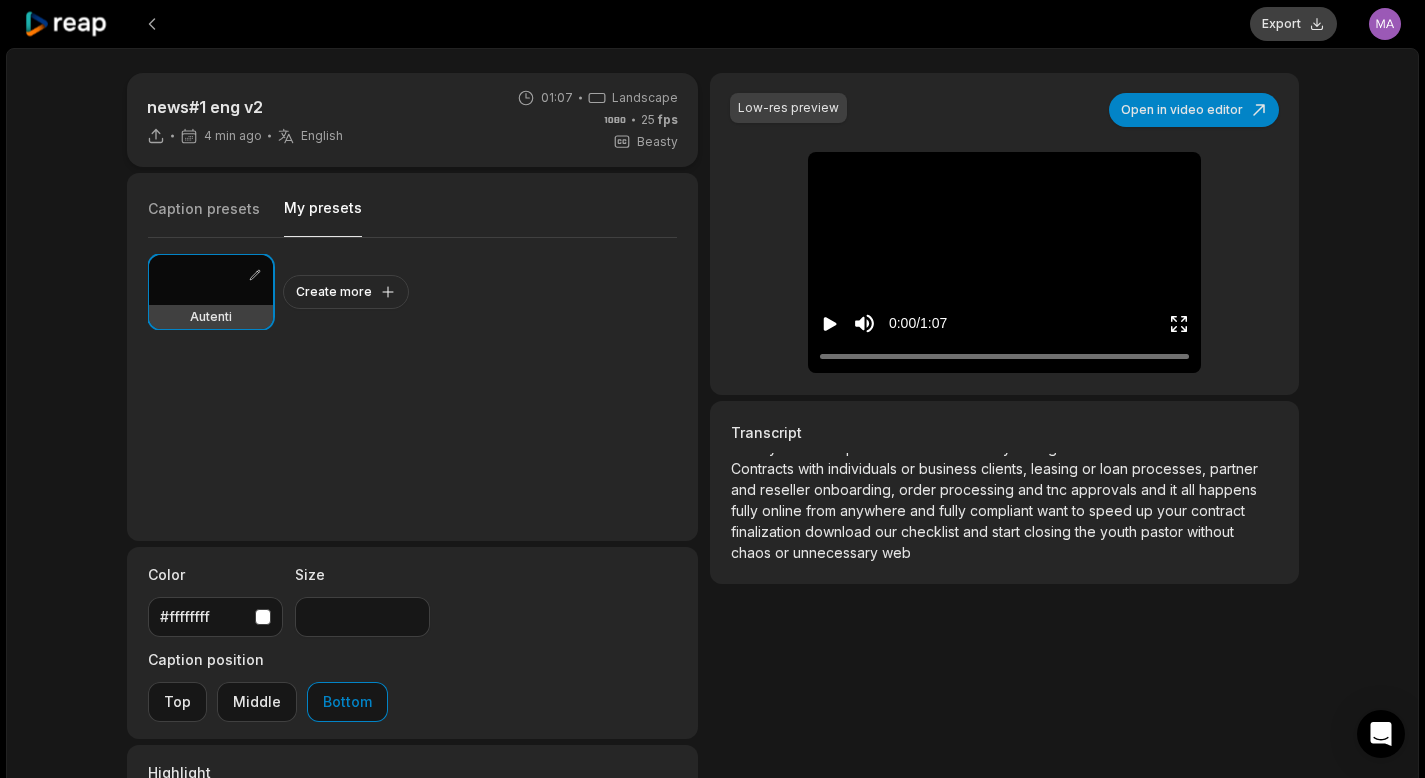 click on "Export" at bounding box center [1293, 24] 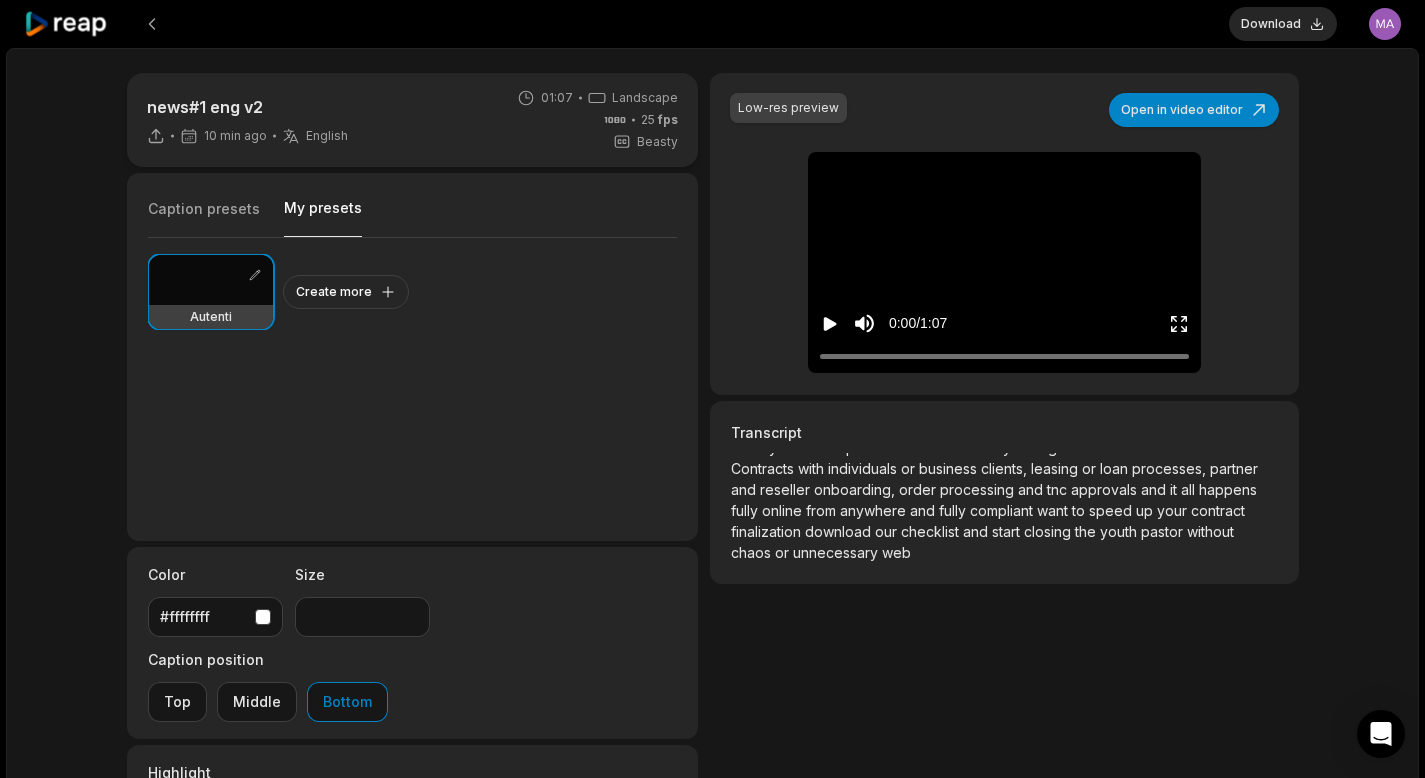 click on "Download" at bounding box center [1283, 24] 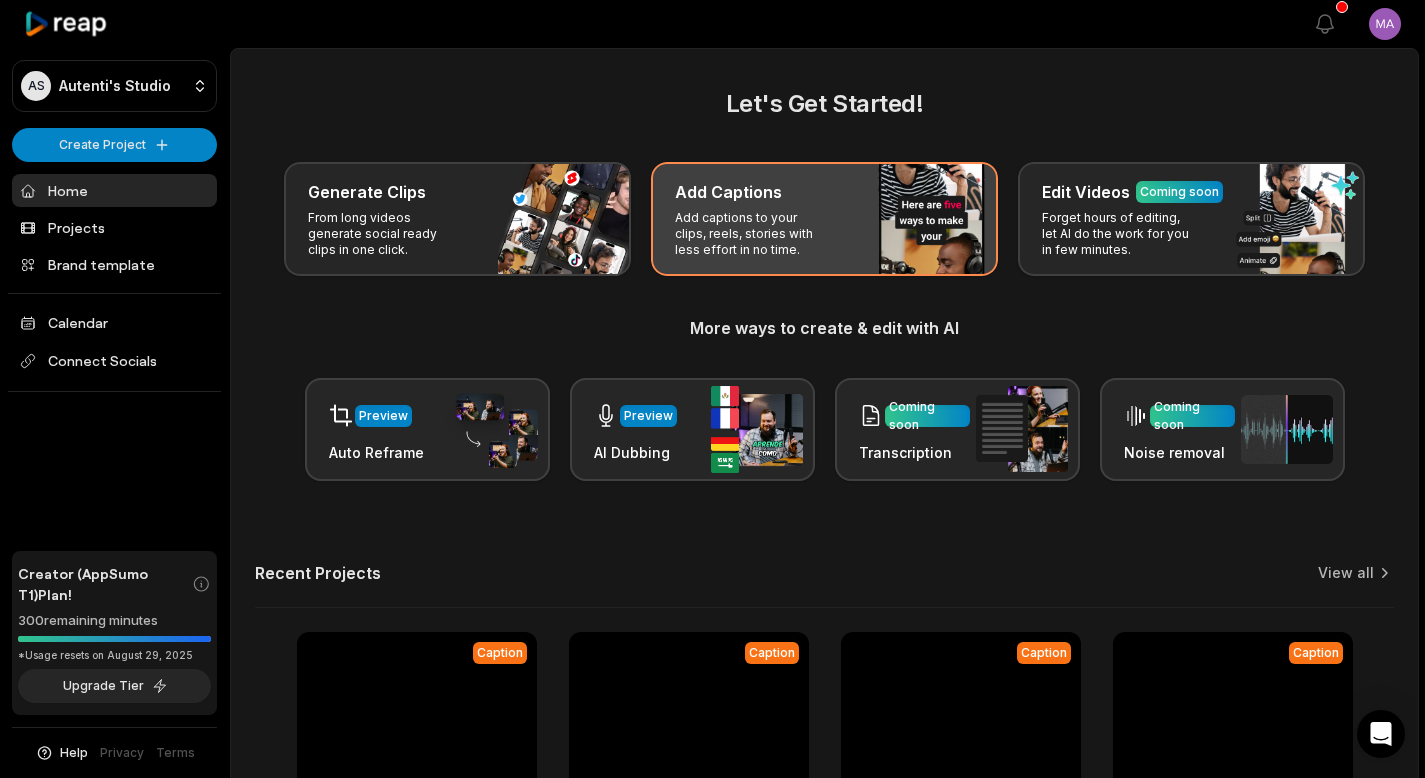 click on "Add Captions Add captions to your clips, reels, stories with less effort in no time." at bounding box center (824, 219) 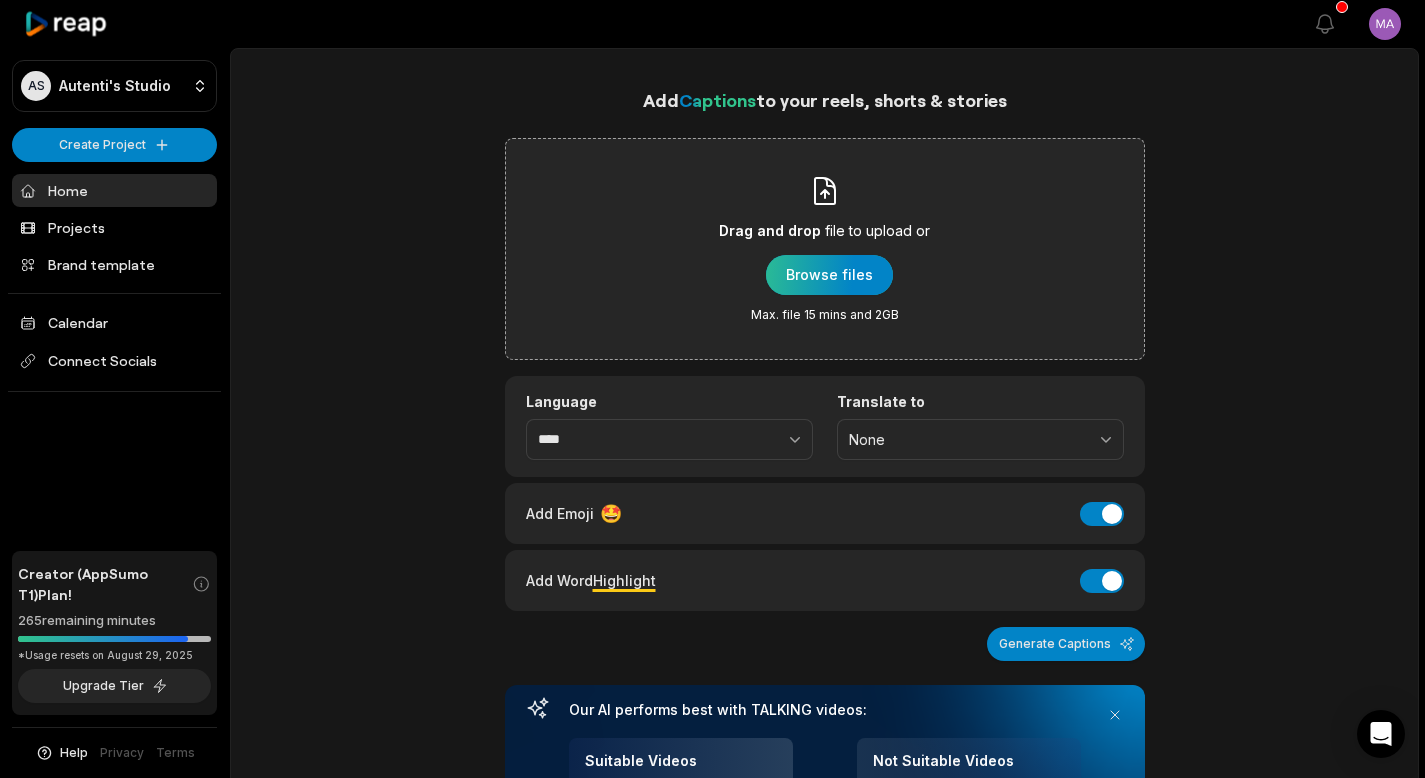 click at bounding box center [829, 275] 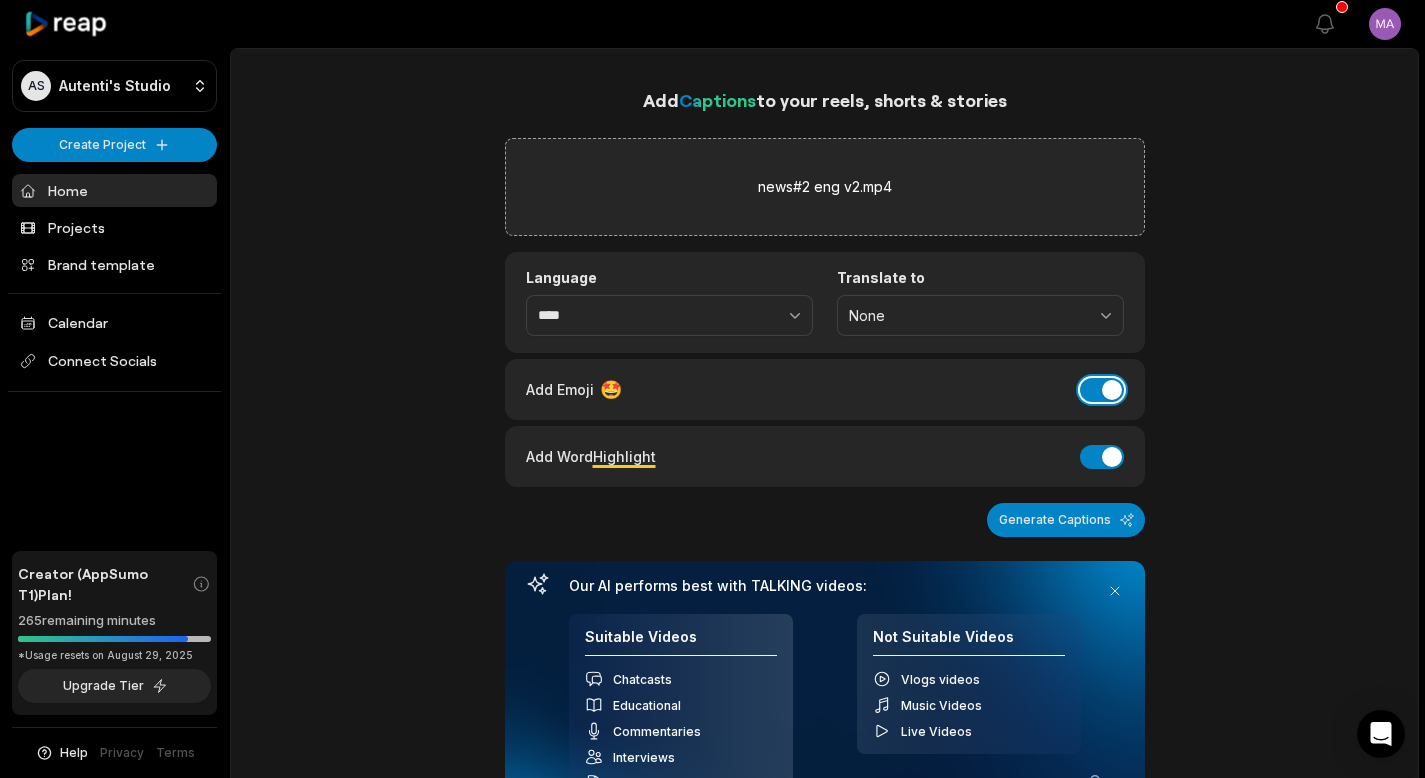 click on "Add Emoji" at bounding box center (1102, 390) 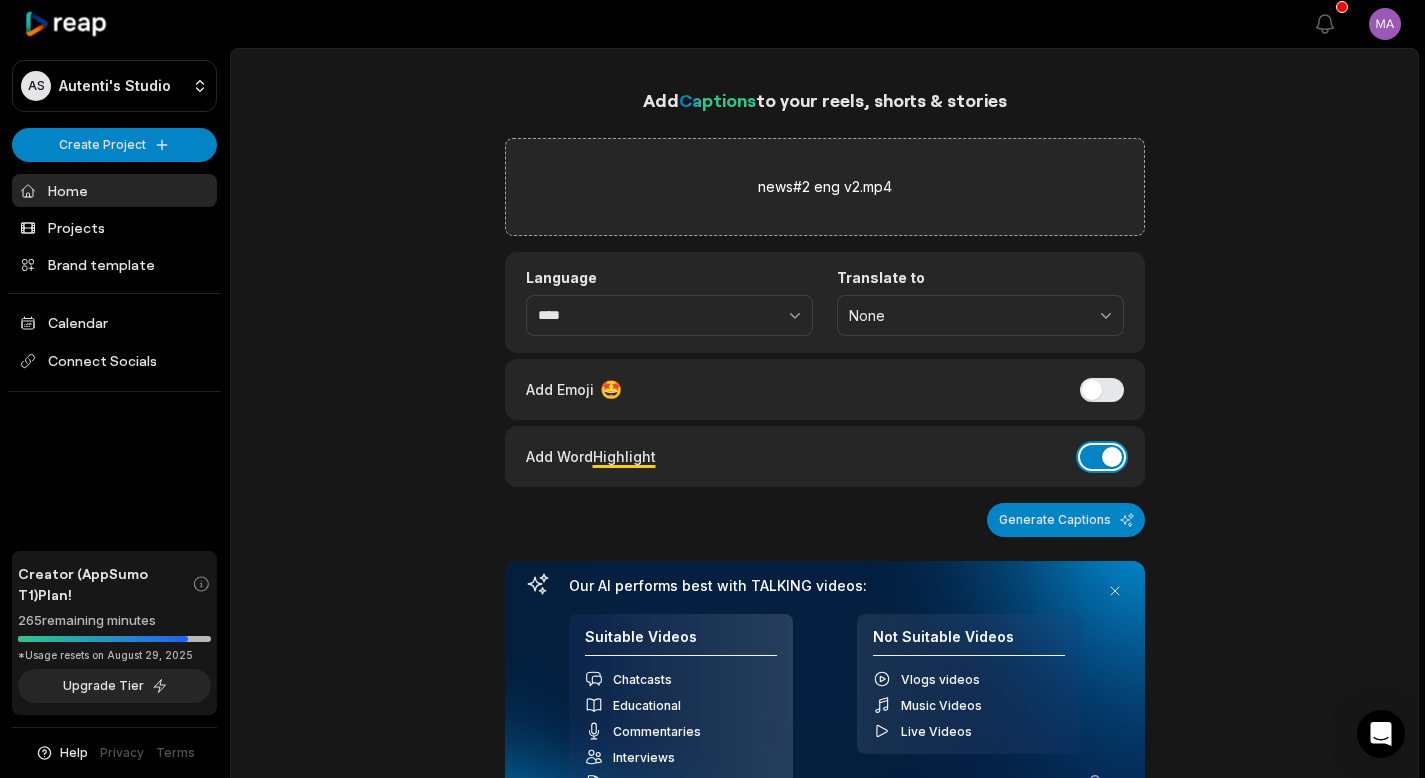 click on "Add Word Highlight" at bounding box center (1102, 457) 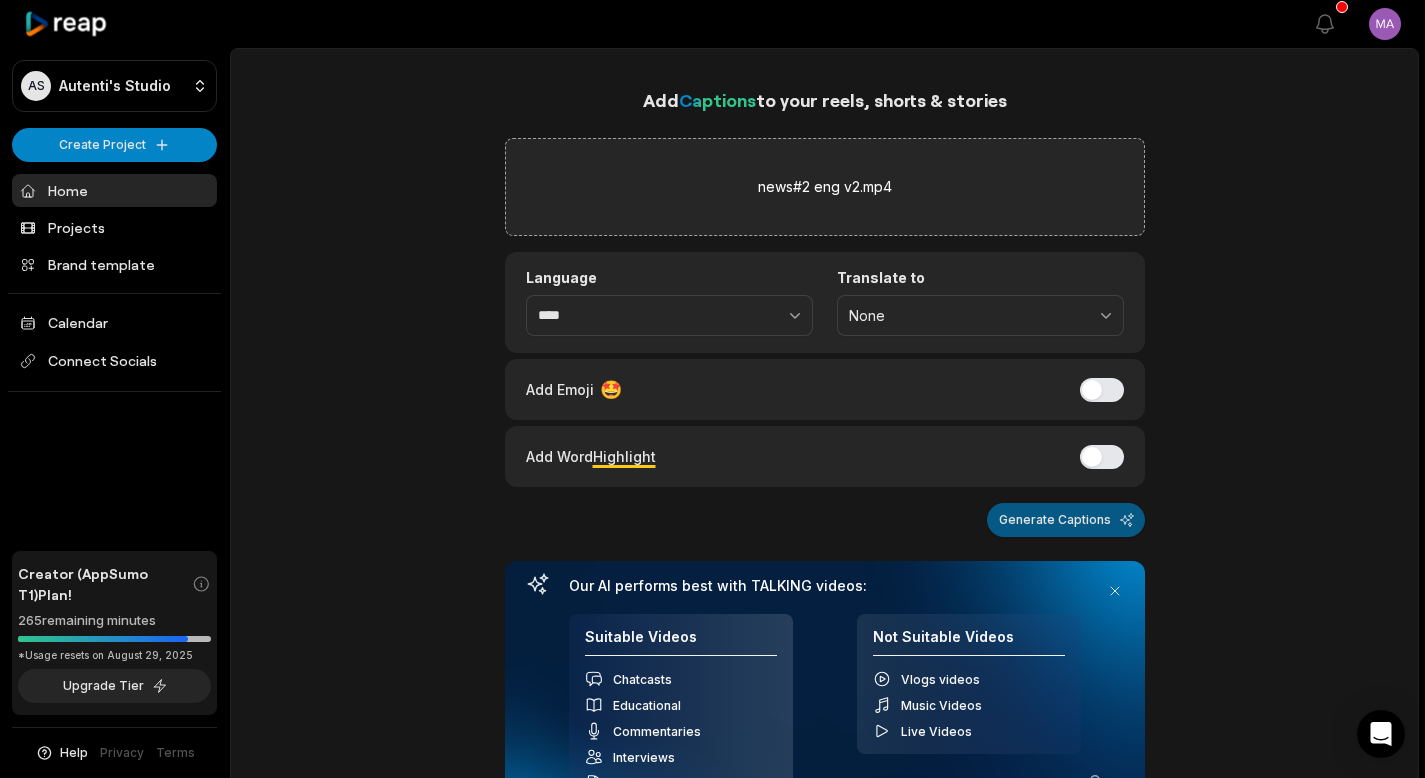 click on "Generate Captions" at bounding box center (1066, 520) 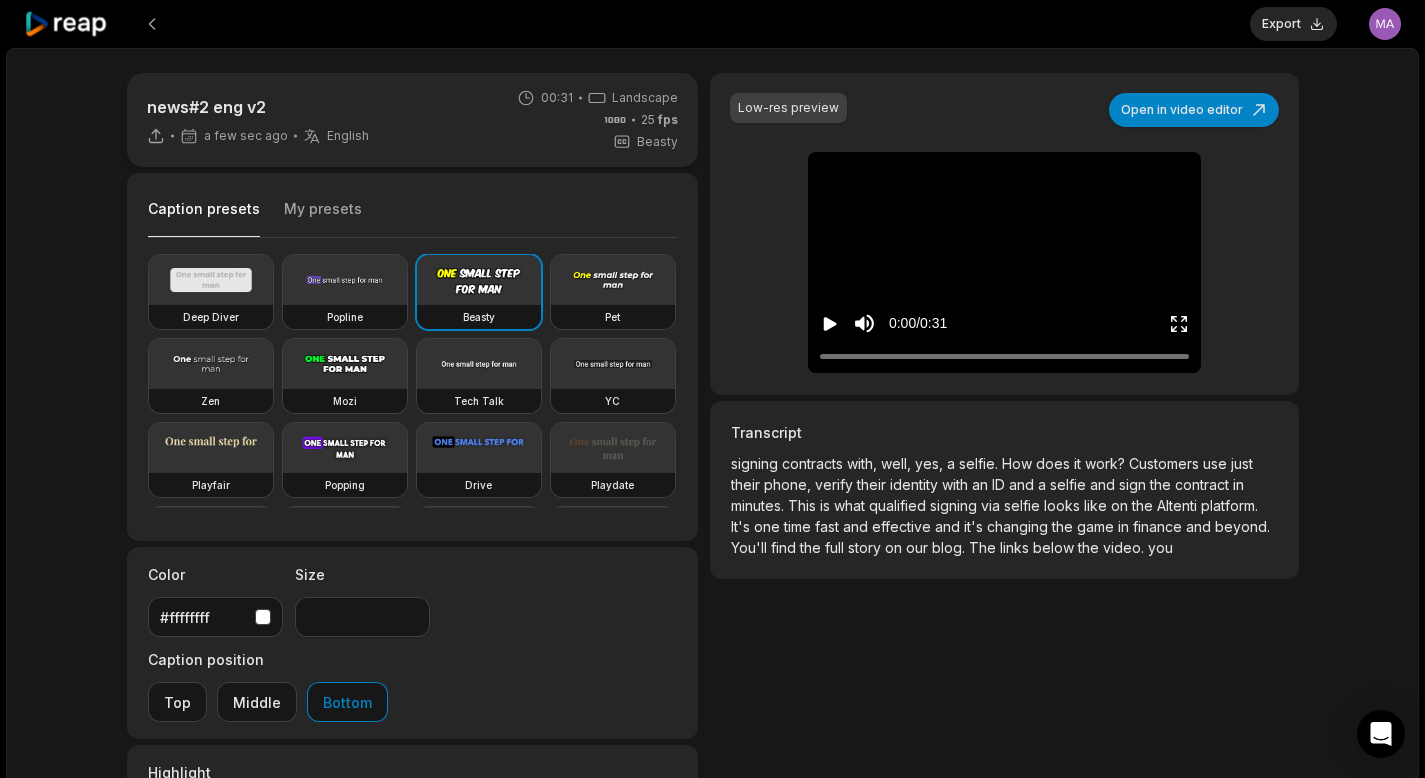 click on "phone," at bounding box center (789, 484) 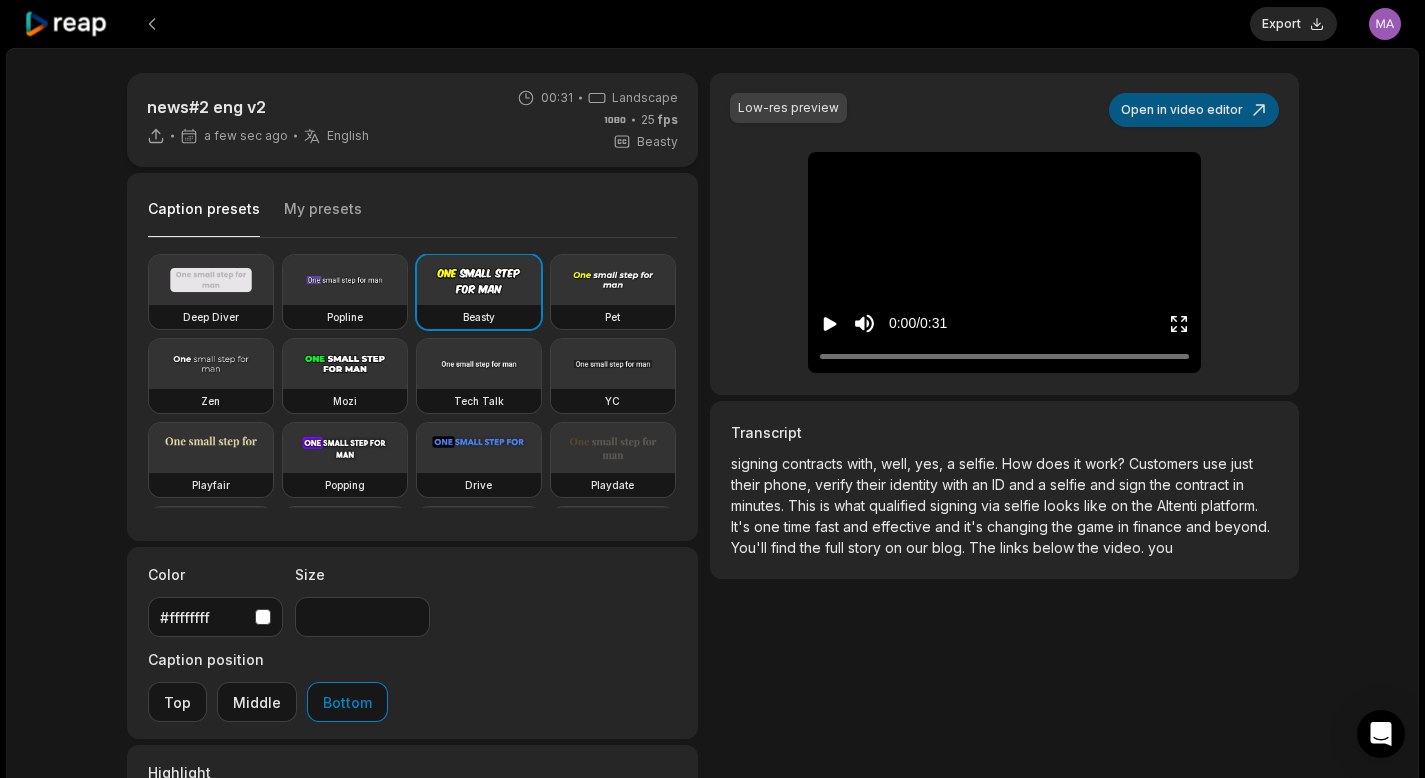 click on "Open in video editor" at bounding box center [1194, 110] 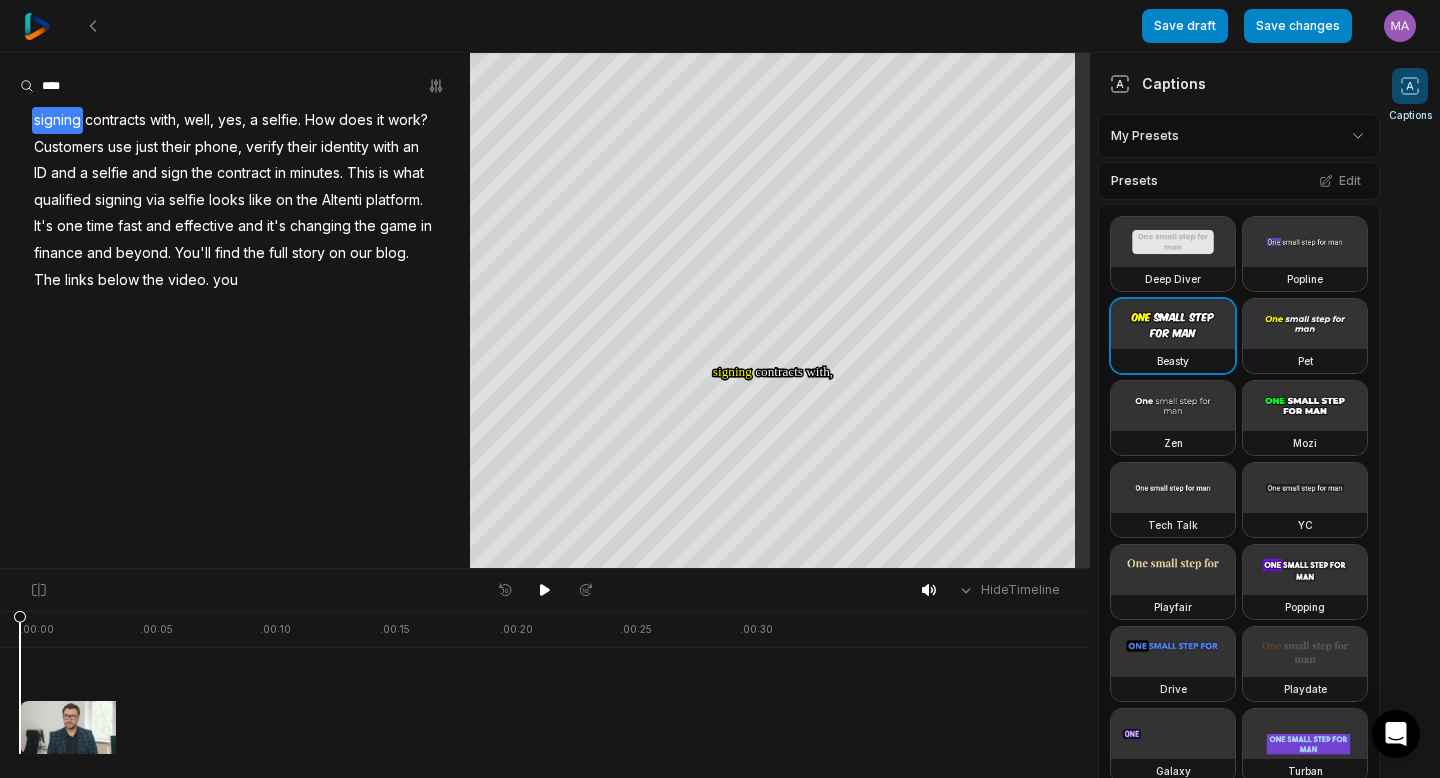 click on "signing" at bounding box center [57, 120] 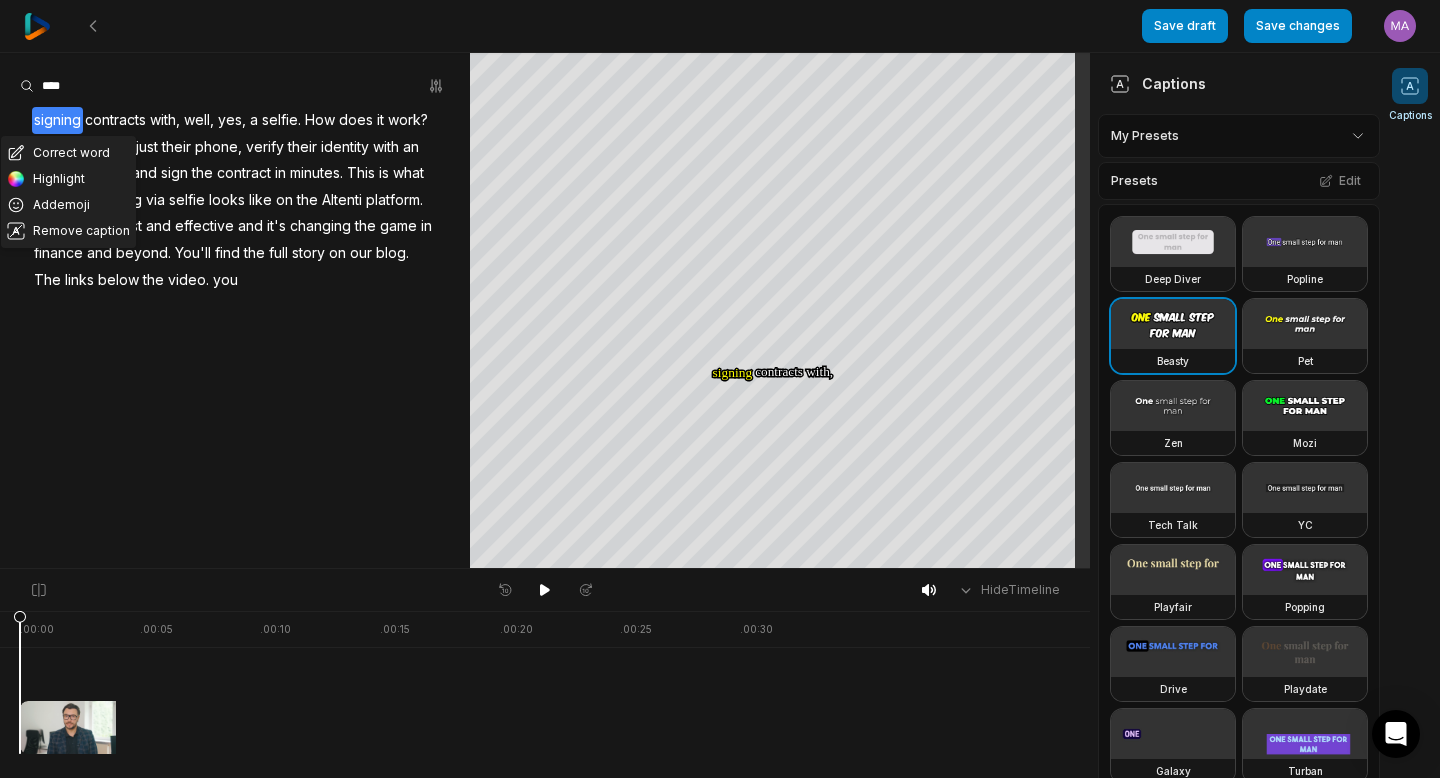 click on "Correct word" at bounding box center [68, 153] 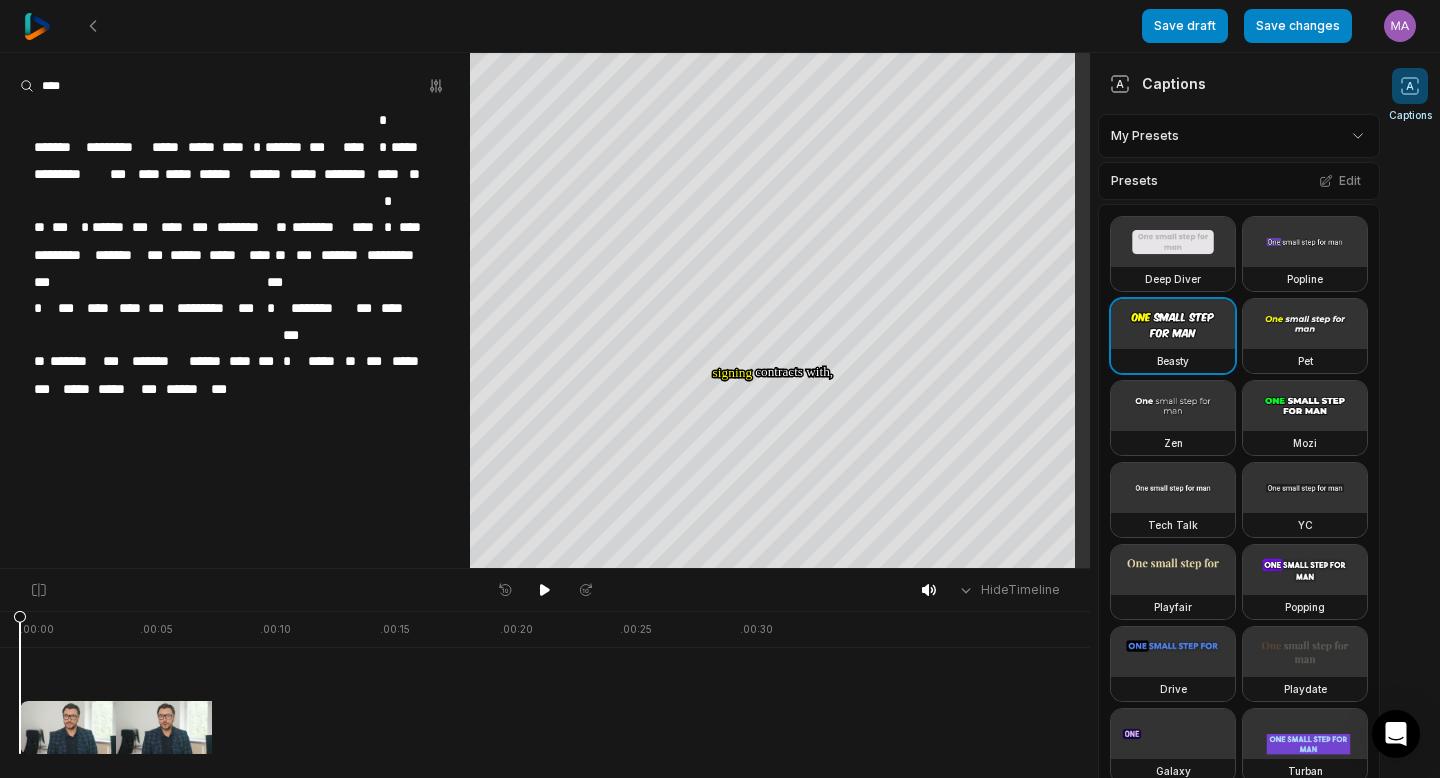 click on "*********" at bounding box center [70, 174] 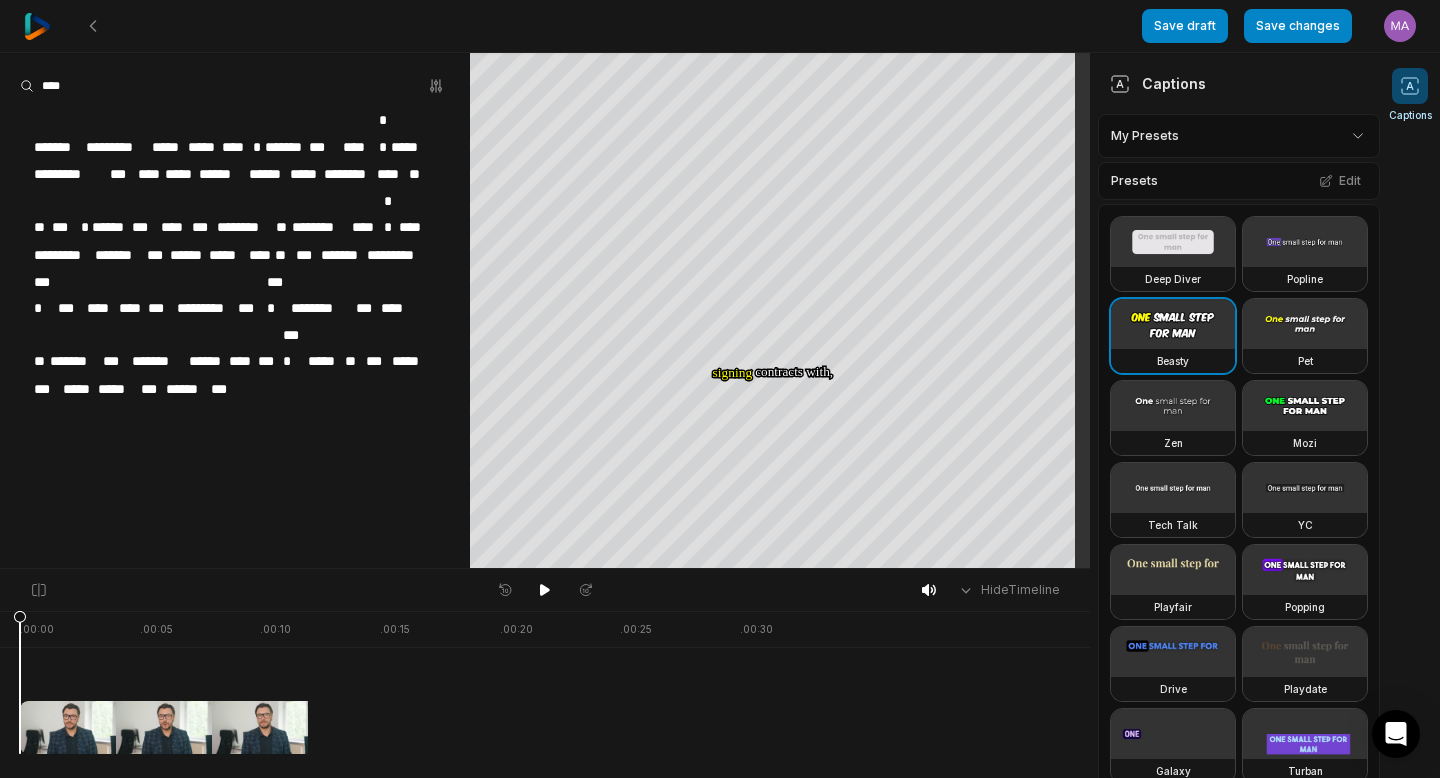 click on "*******" at bounding box center [58, 147] 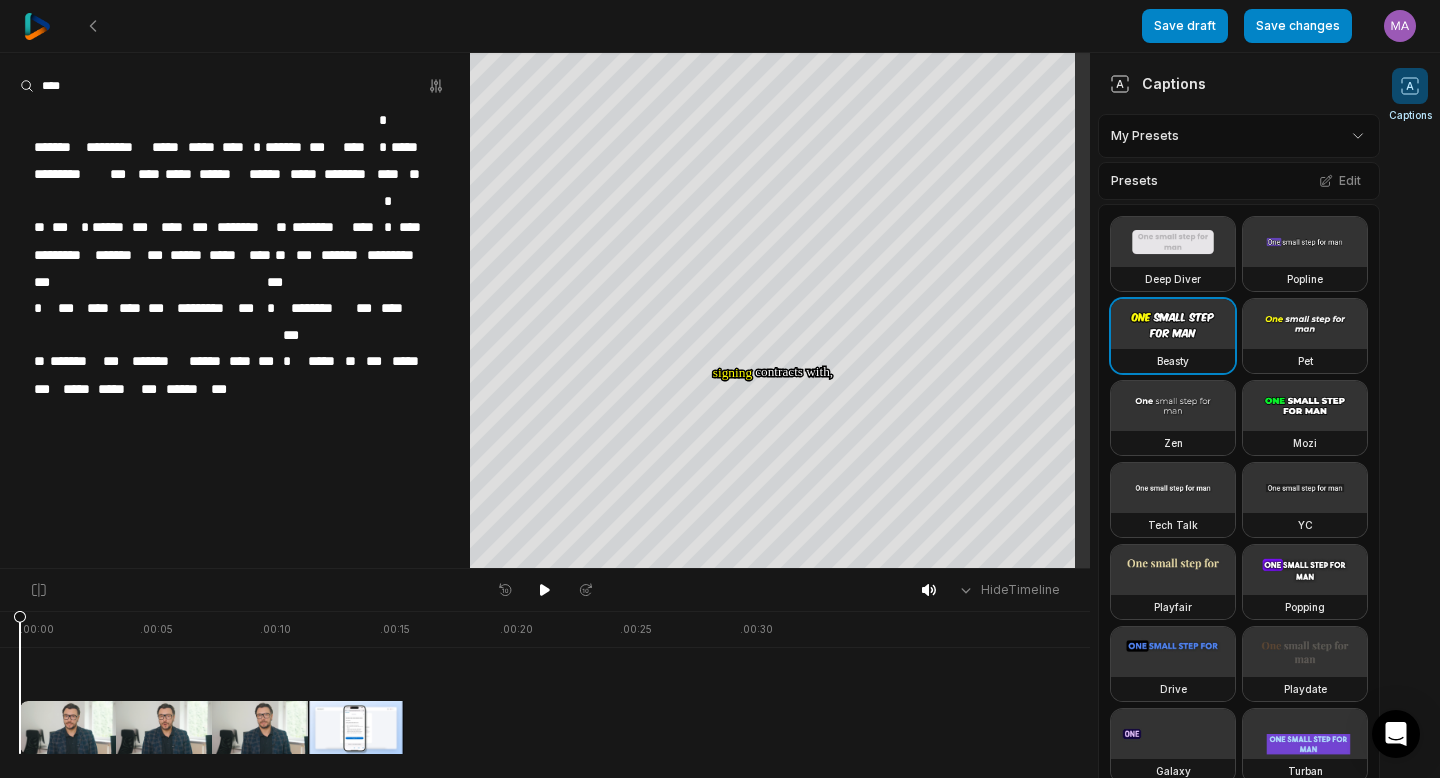 type 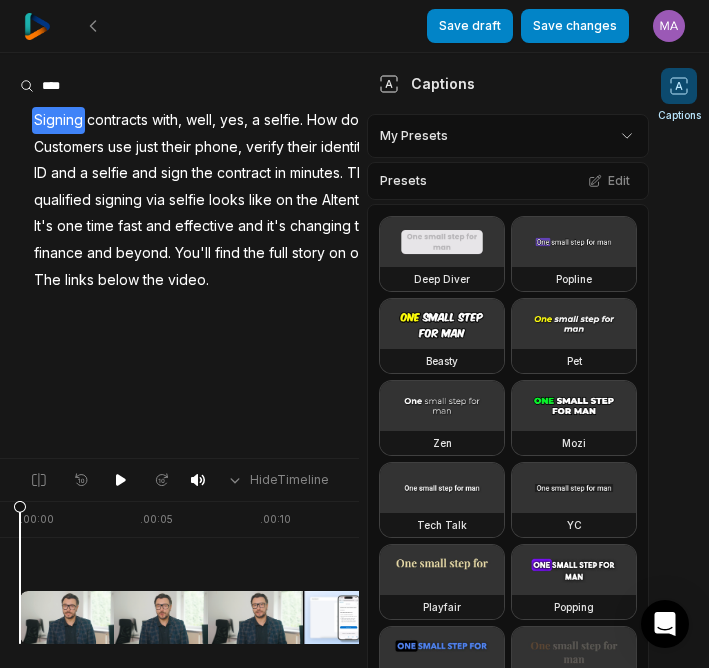 scroll, scrollTop: 0, scrollLeft: 0, axis: both 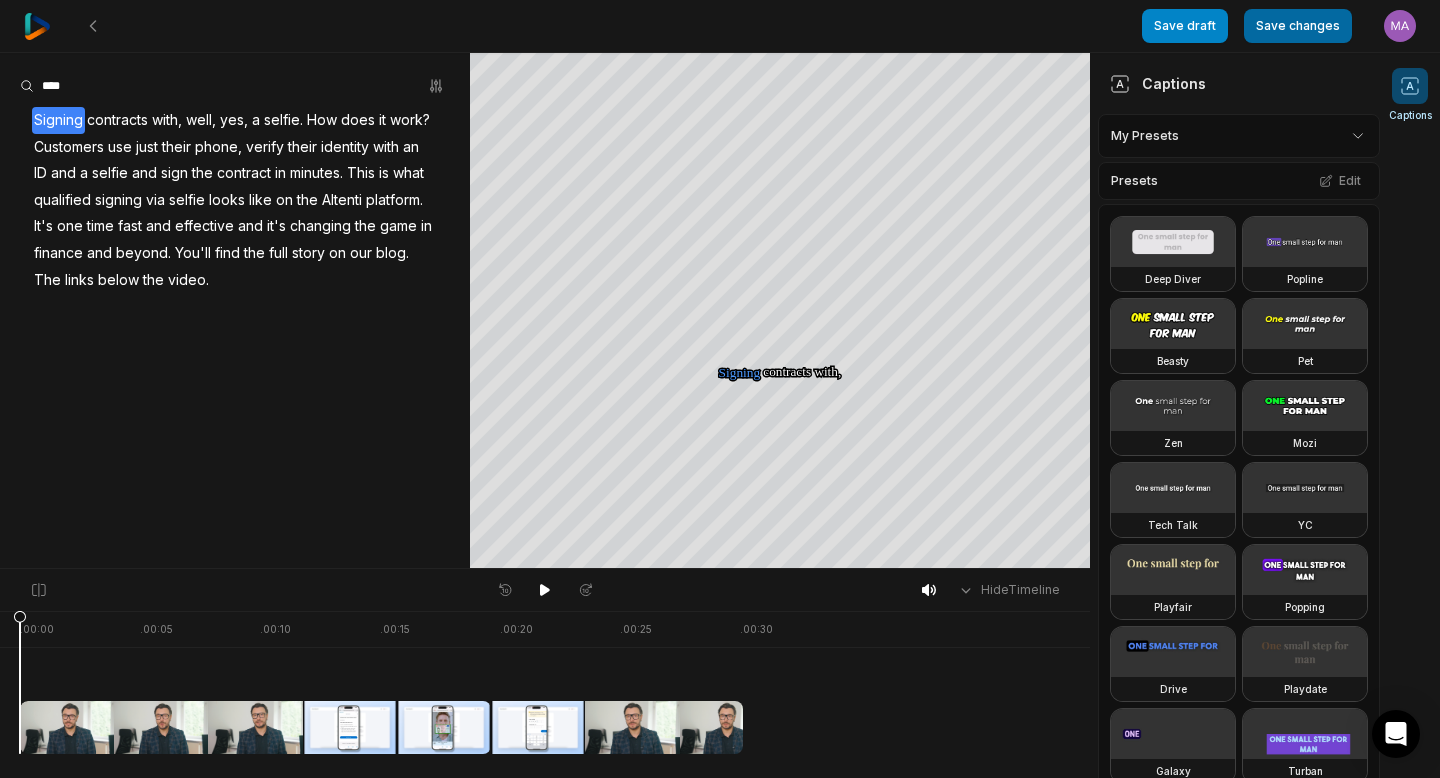 click on "Save changes" at bounding box center (1298, 26) 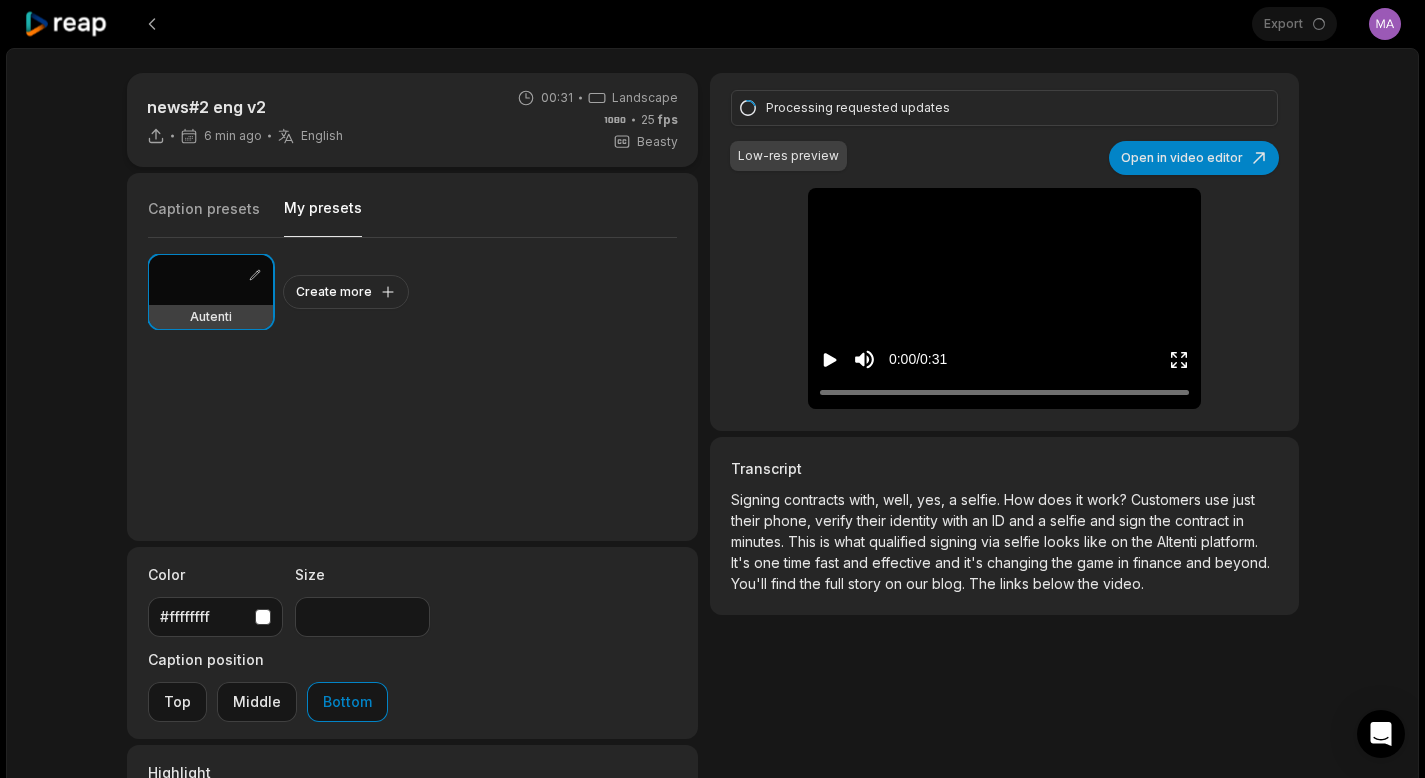 click on "My presets" at bounding box center (323, 217) 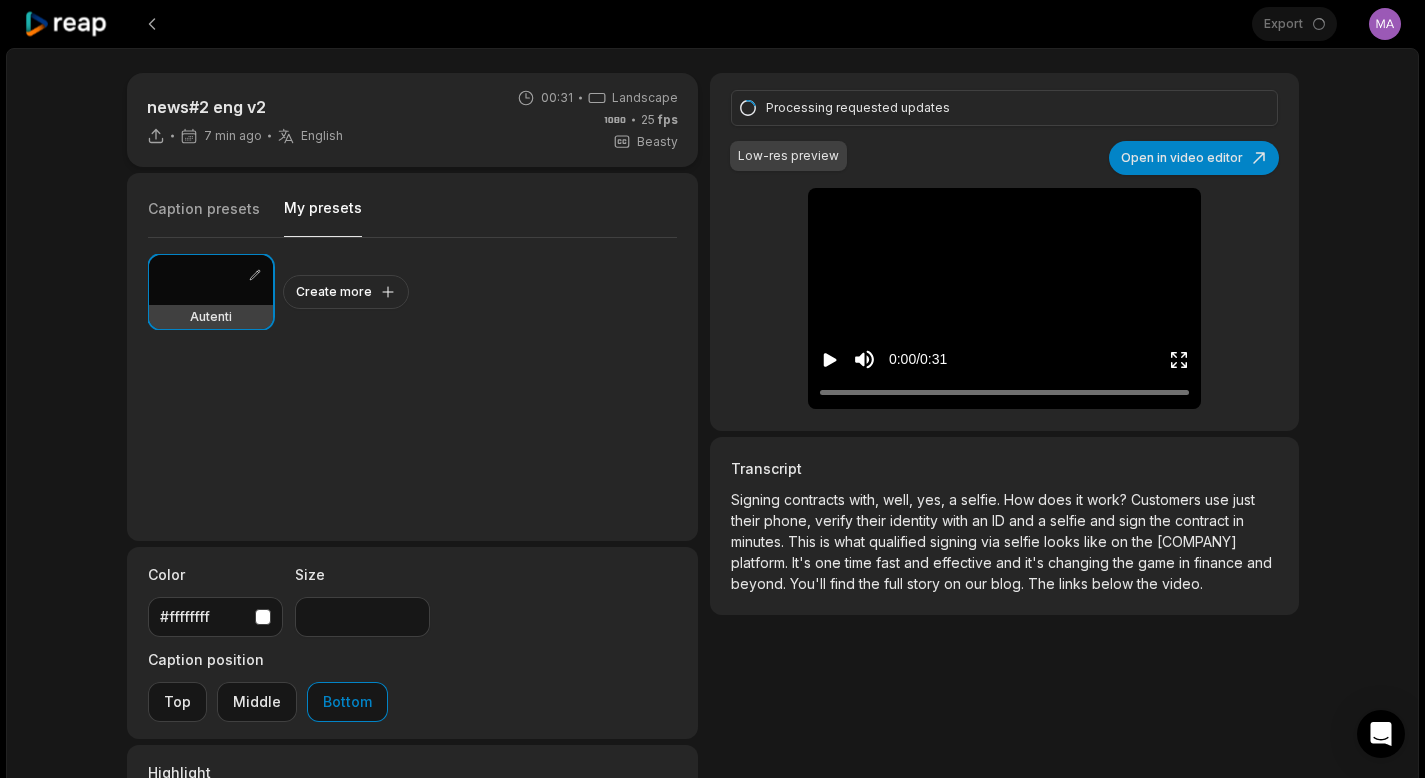 scroll, scrollTop: 0, scrollLeft: 0, axis: both 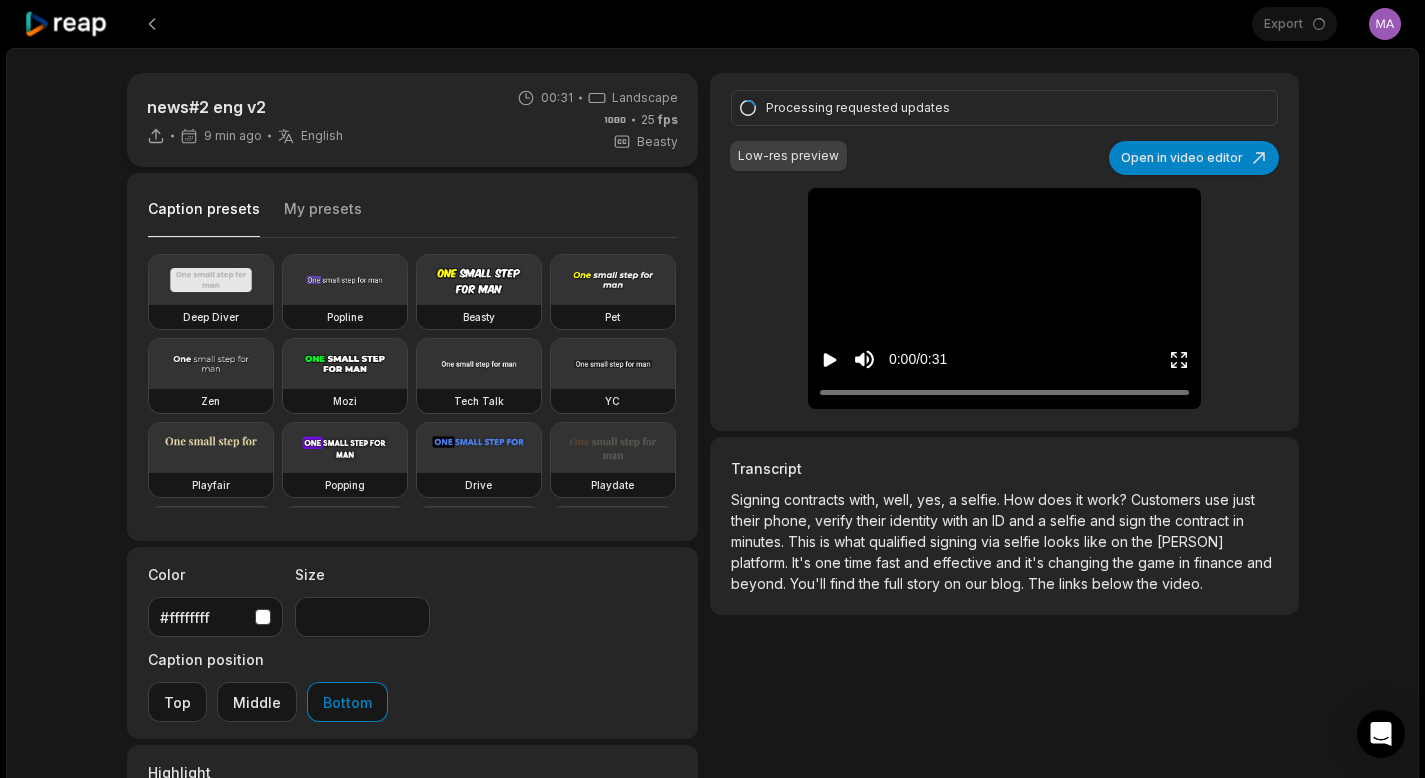 click on "Export Open user menu" at bounding box center [1326, 24] 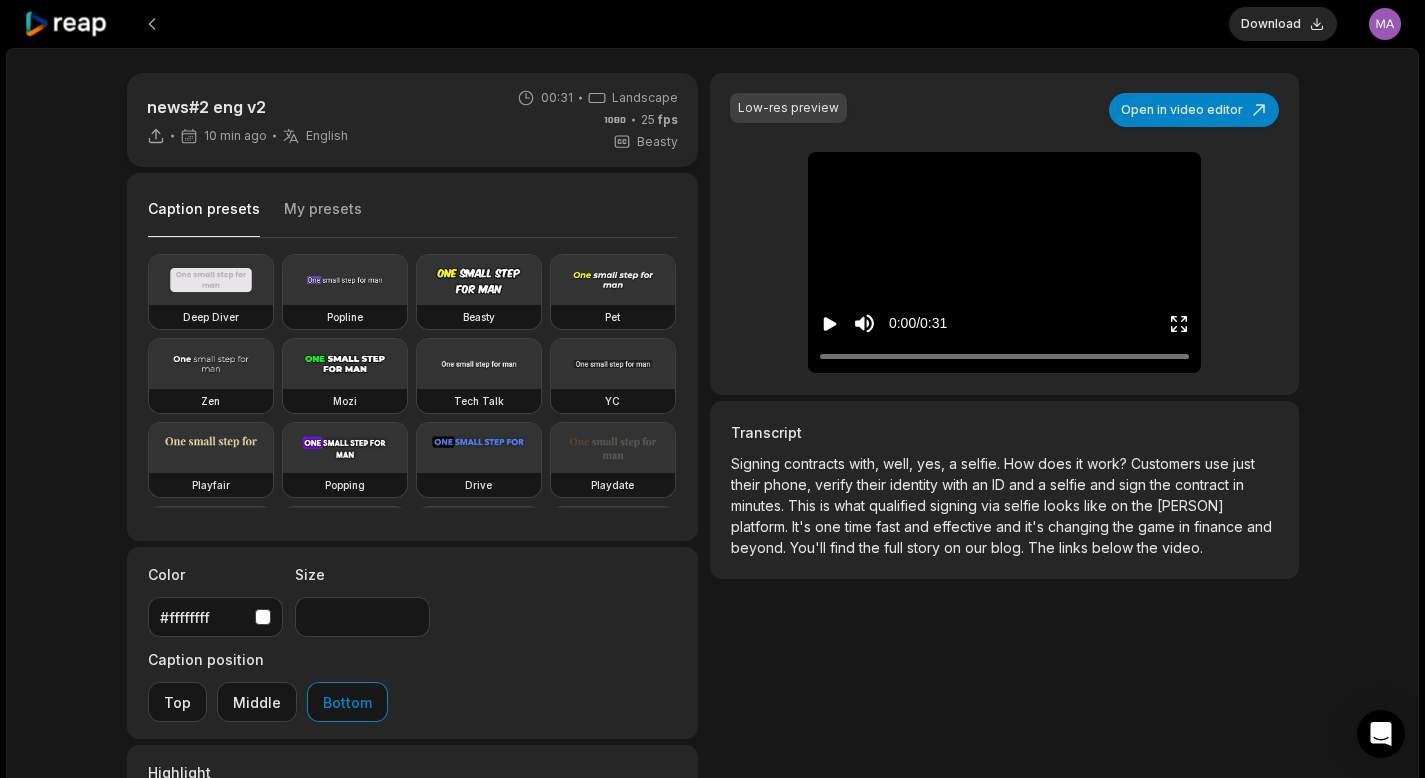 click 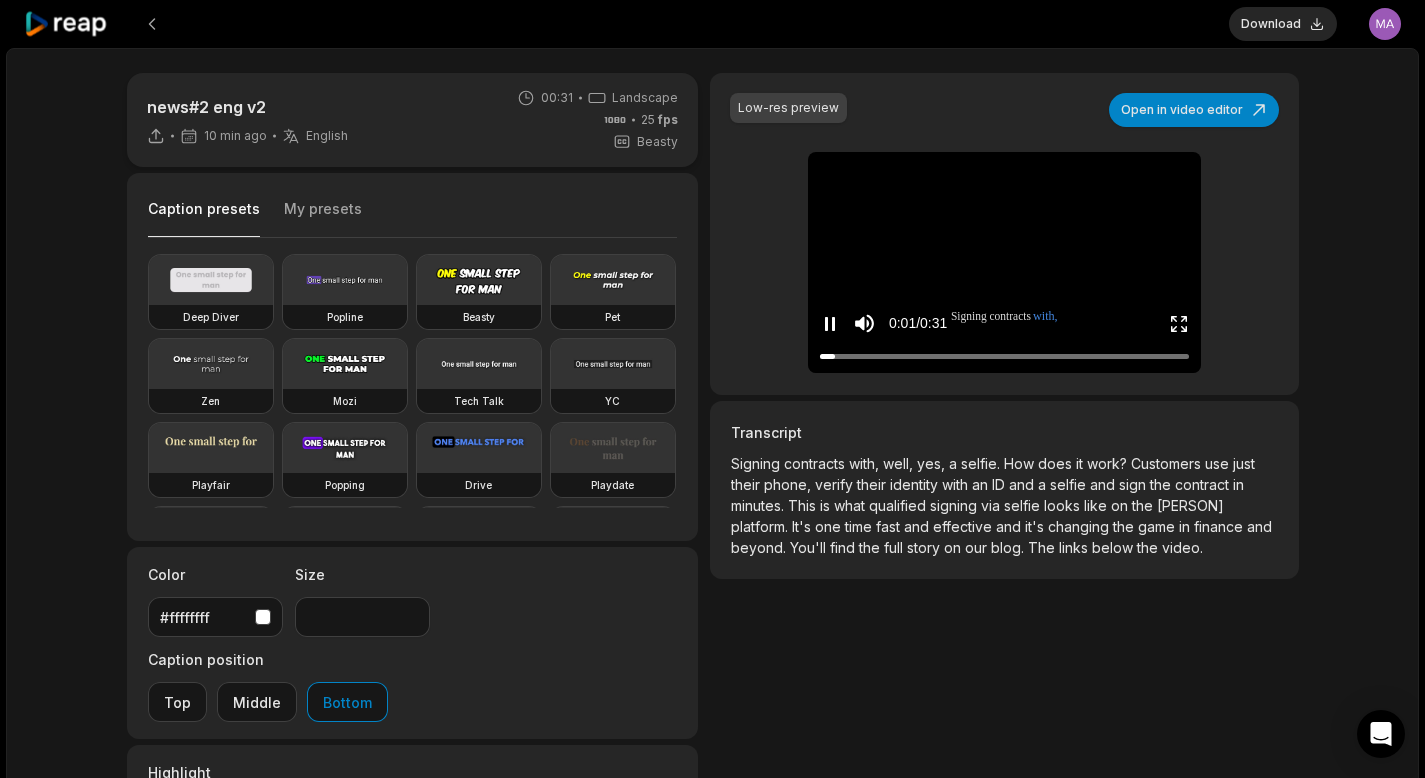 click 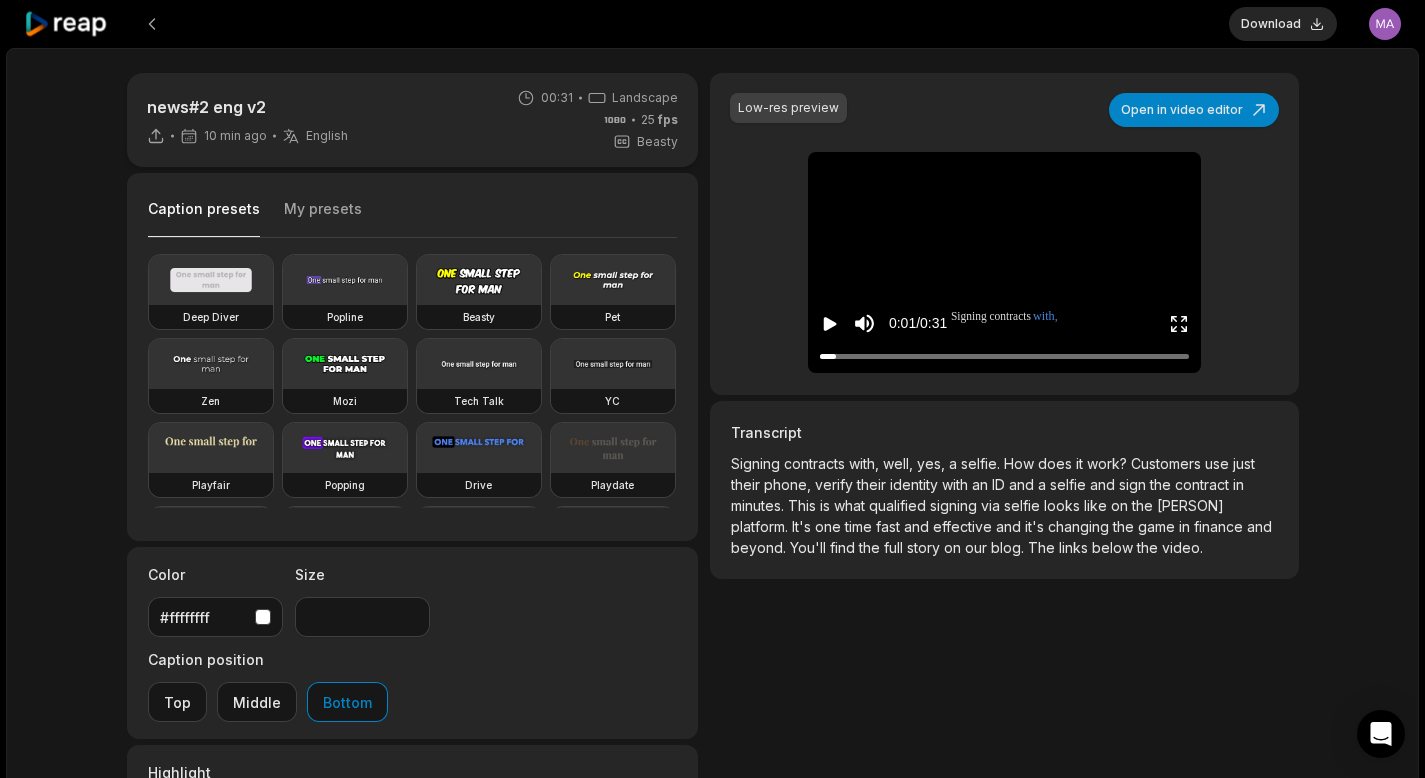 click on "Download" at bounding box center (1283, 24) 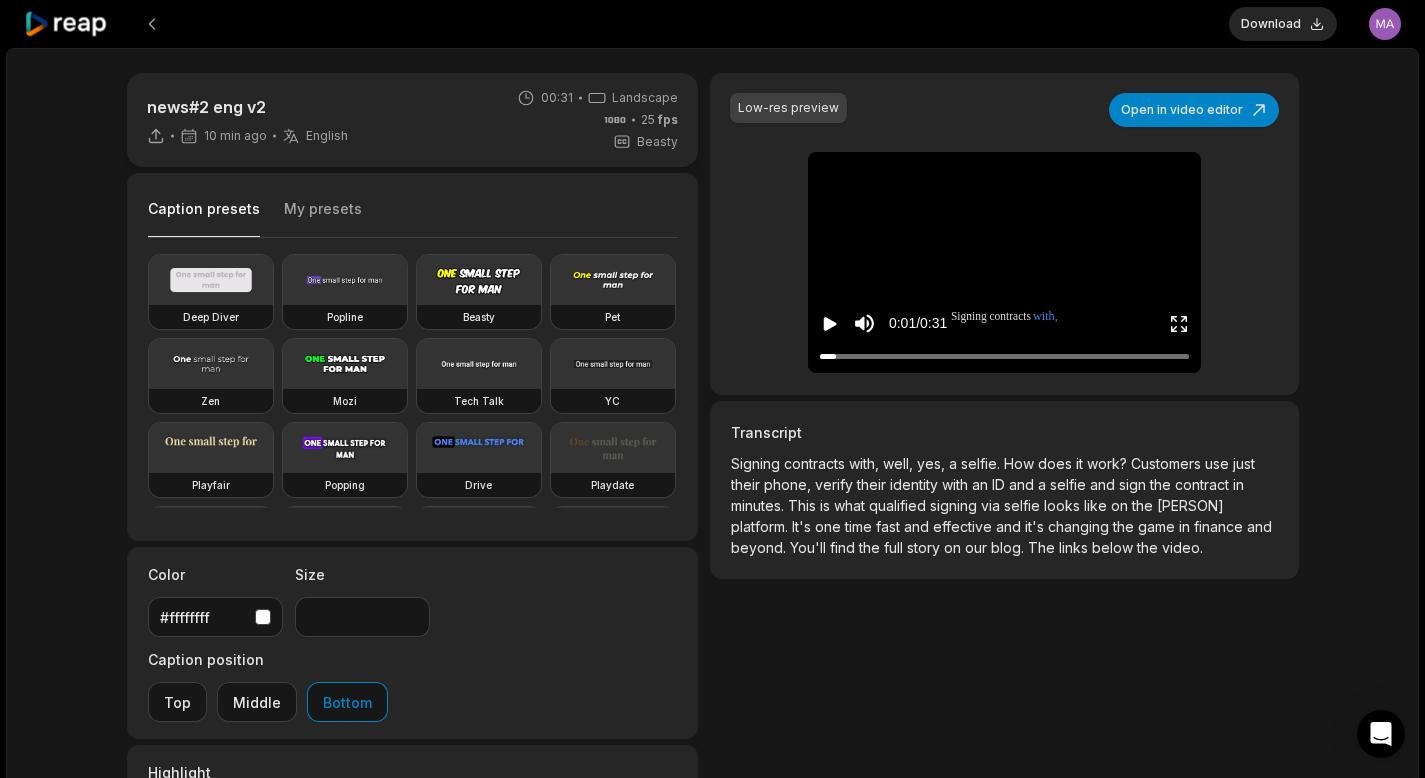 click 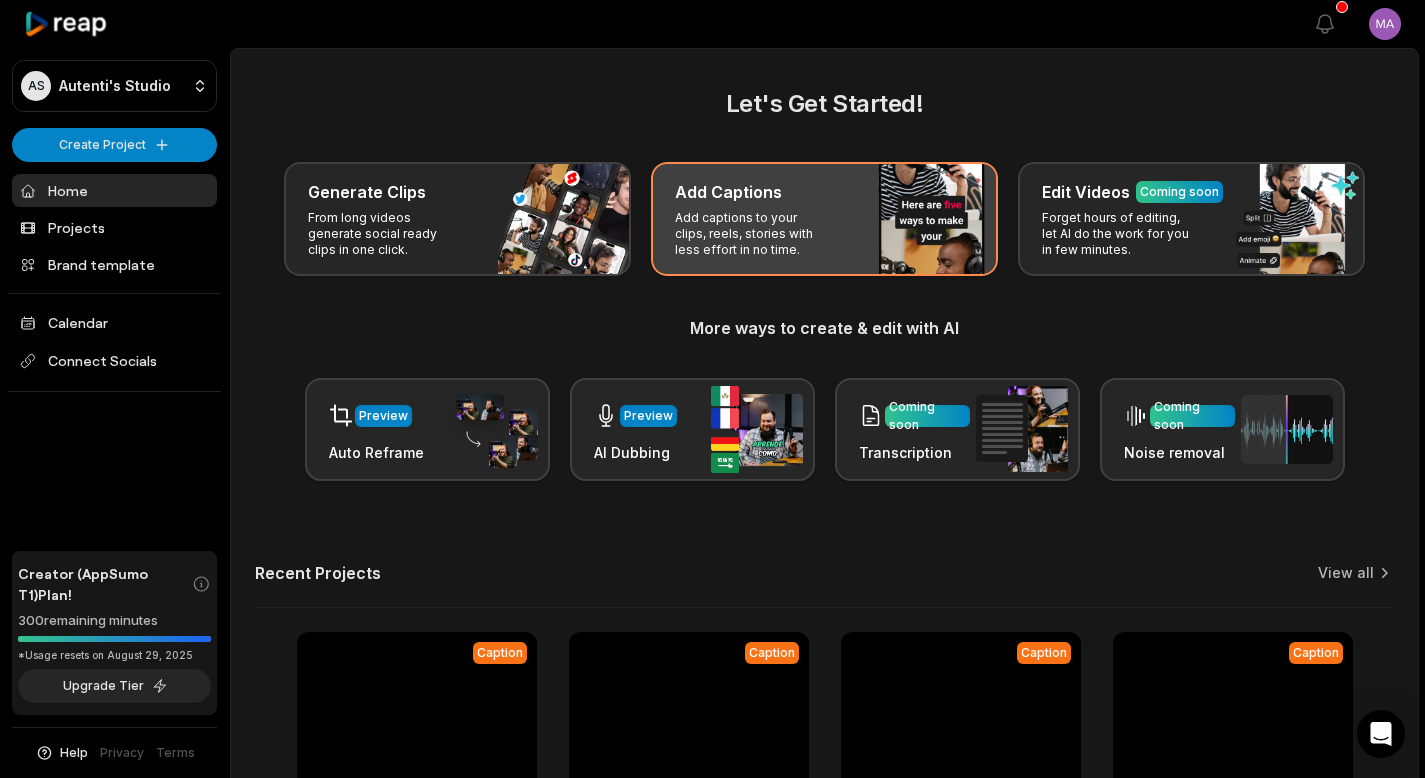 click on "Add Captions Add captions to your clips, reels, stories with less effort in no time." at bounding box center (824, 219) 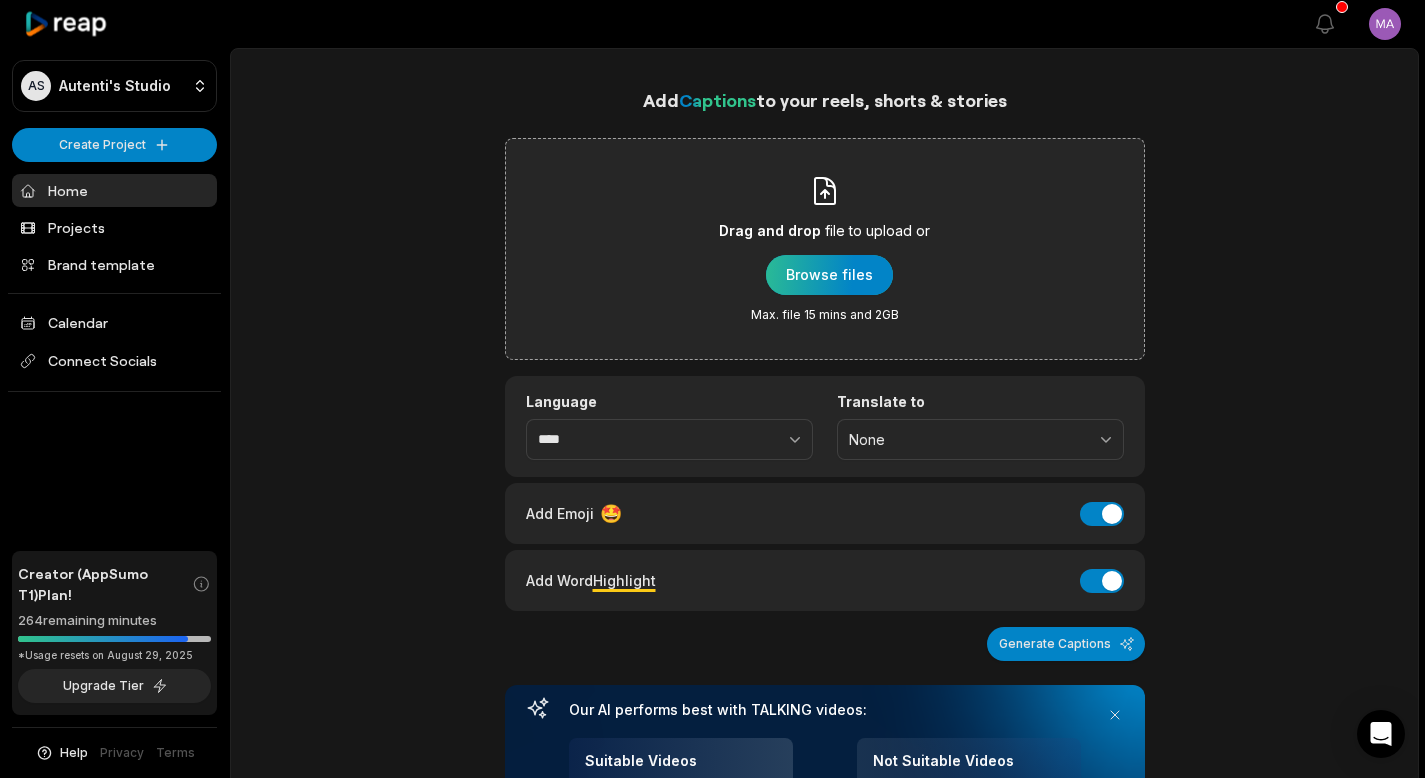 click at bounding box center (829, 275) 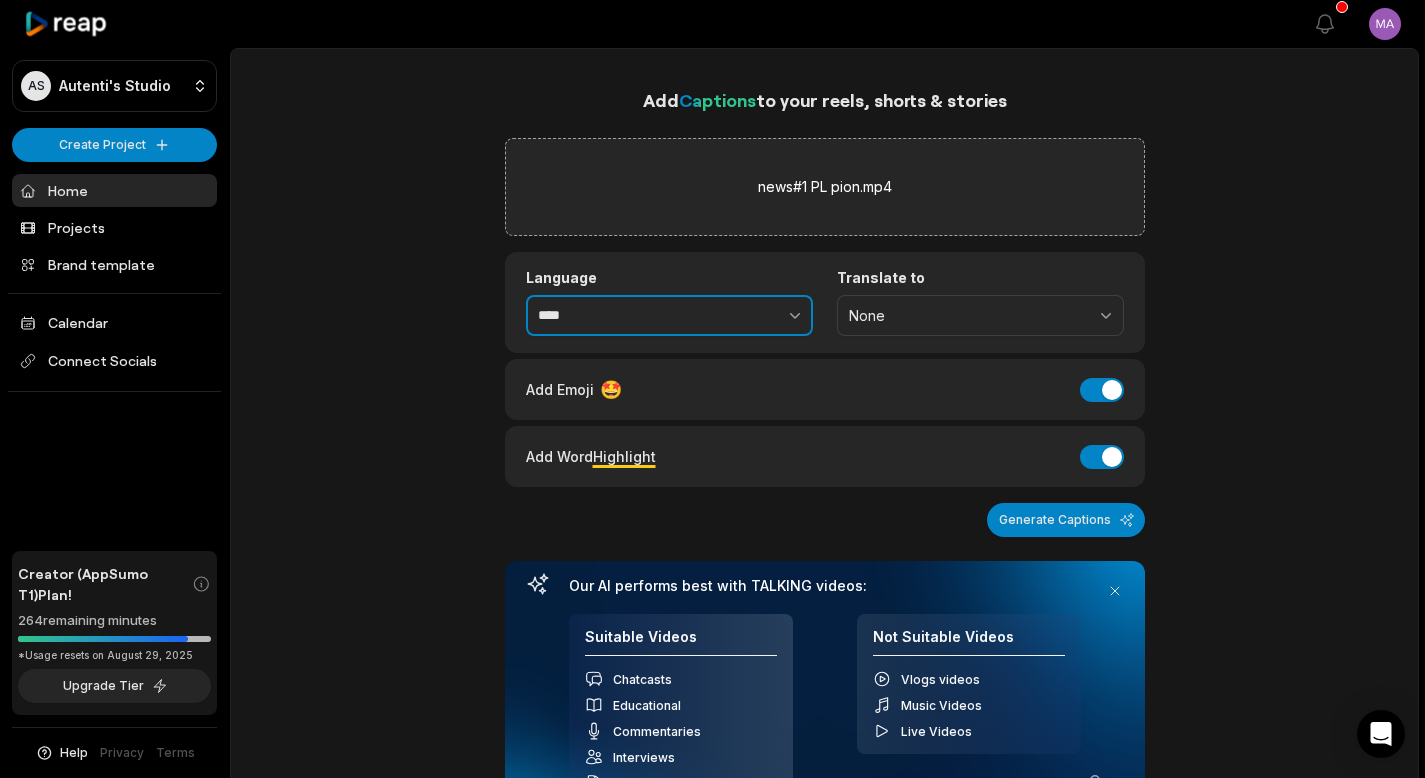 click on "****" at bounding box center [669, 316] 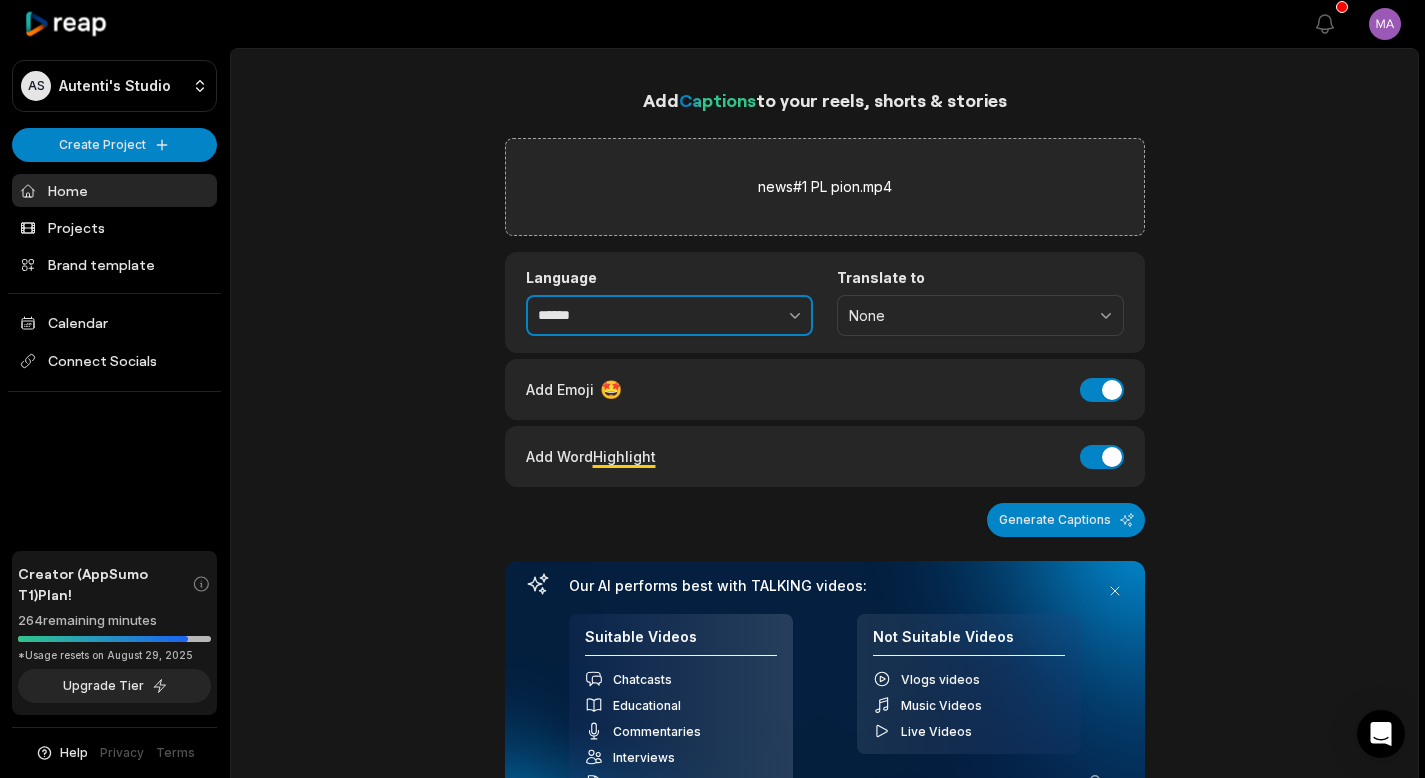 type on "******" 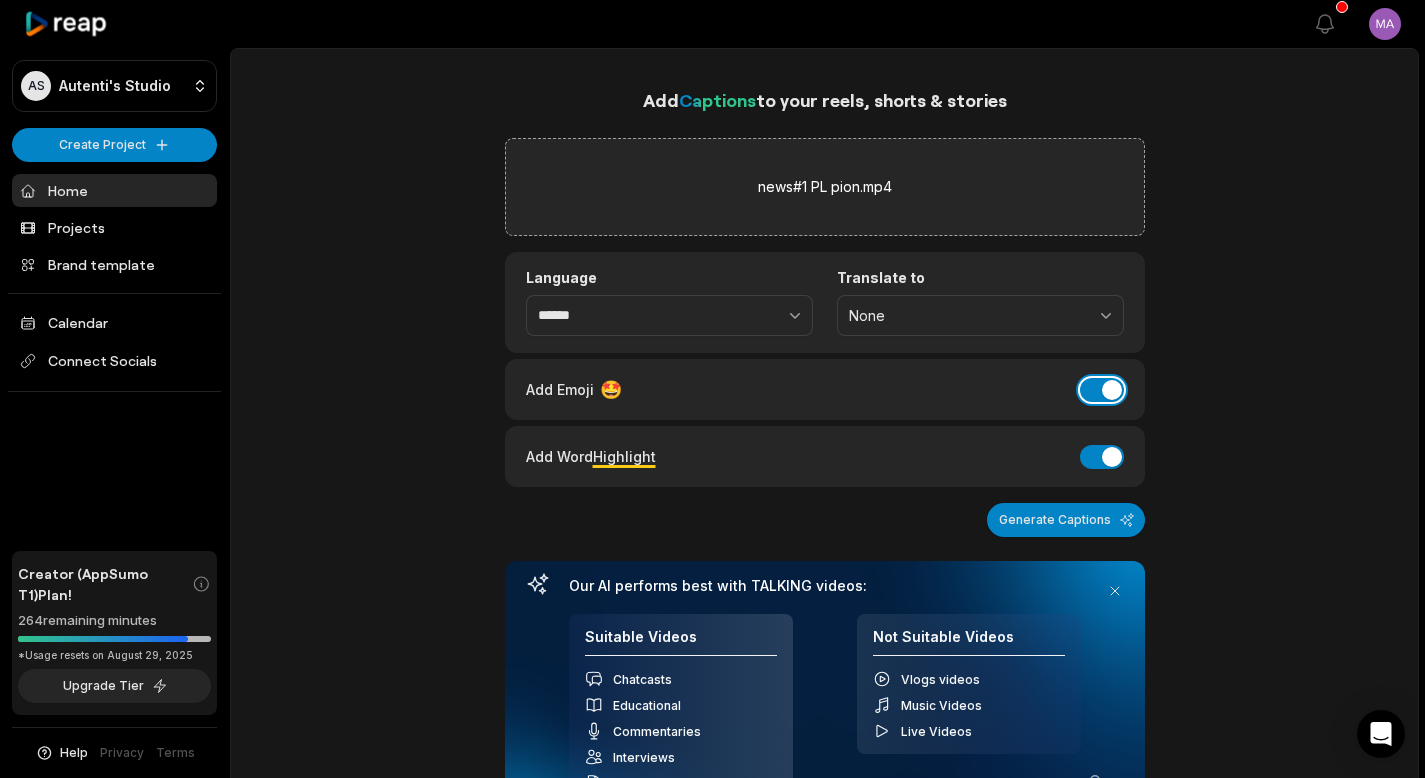 click on "Add Emoji" at bounding box center [1102, 390] 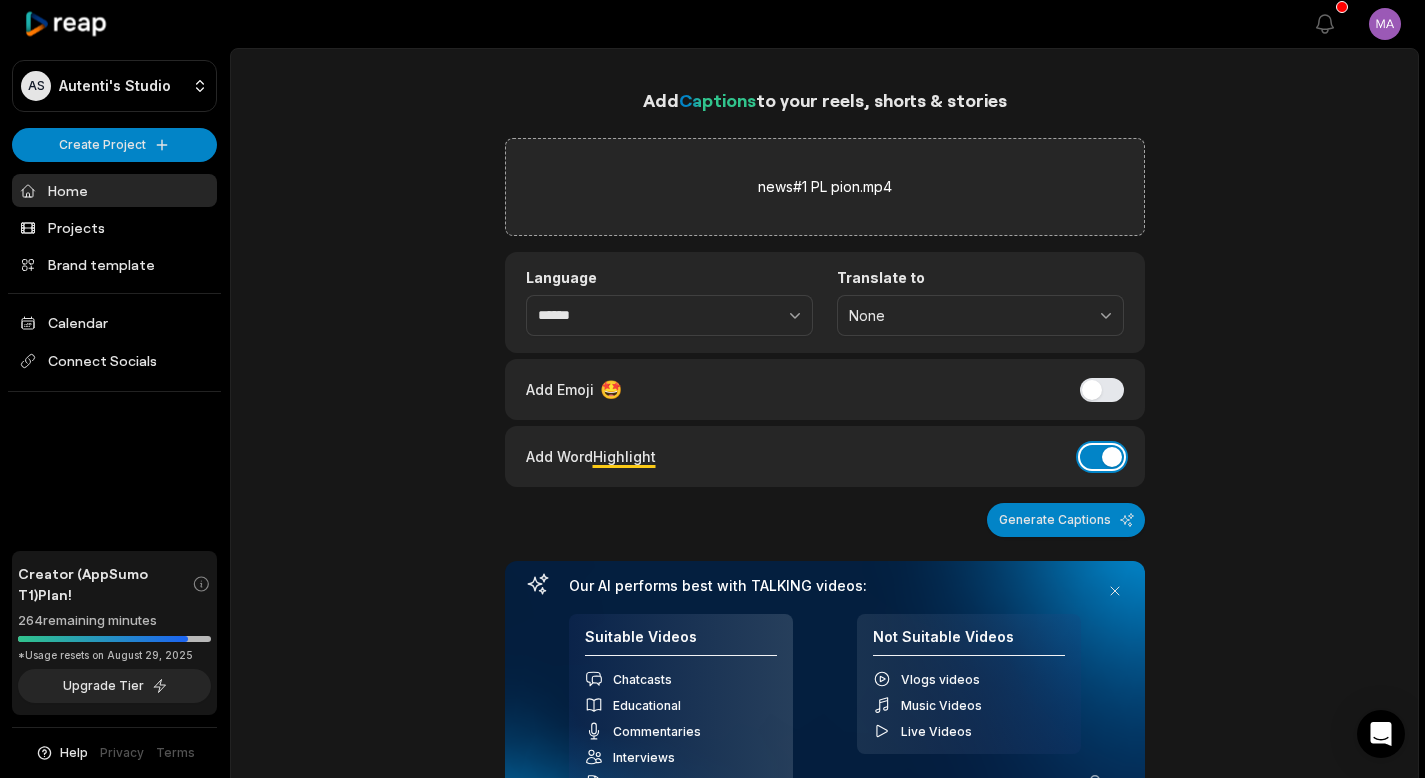 click on "Add Word Highlight" at bounding box center (1102, 457) 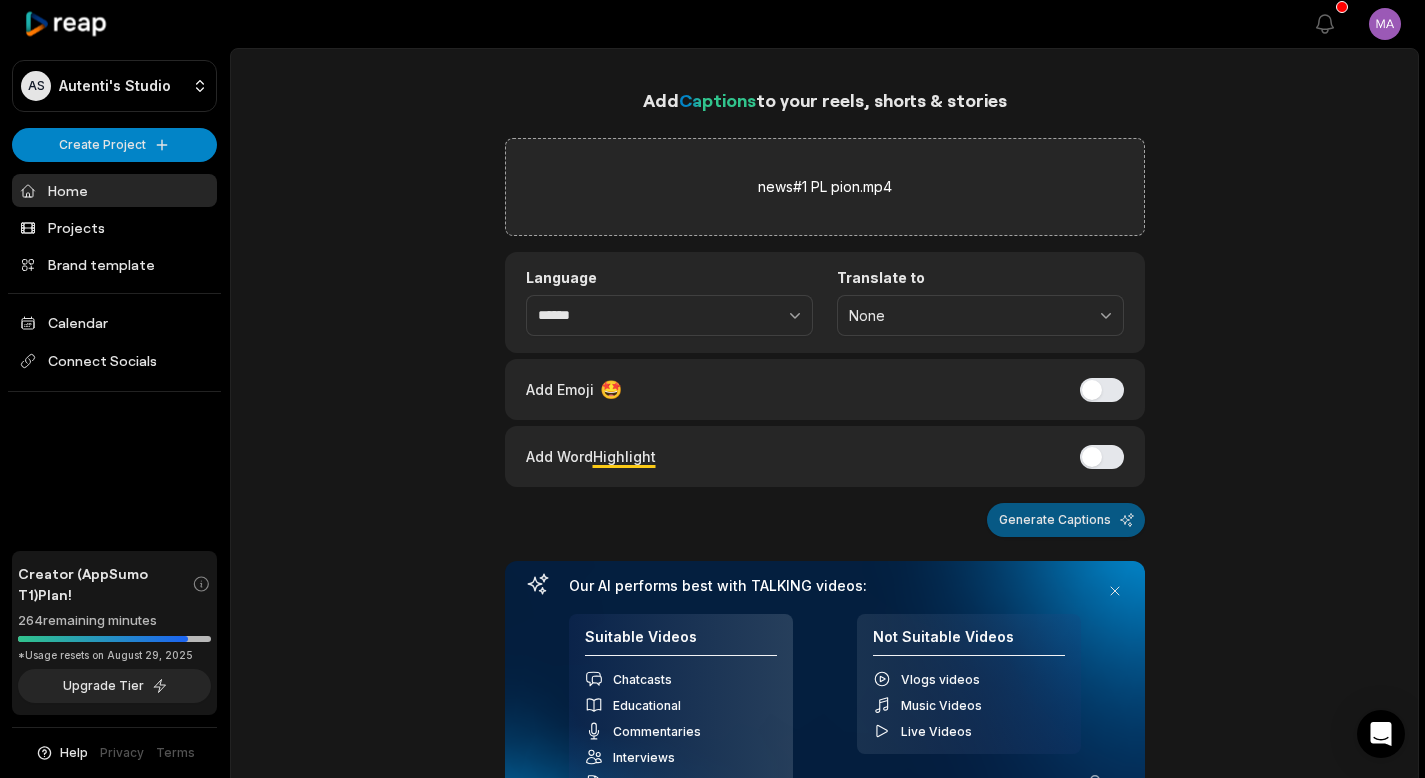 click on "Generate Captions" at bounding box center [1066, 520] 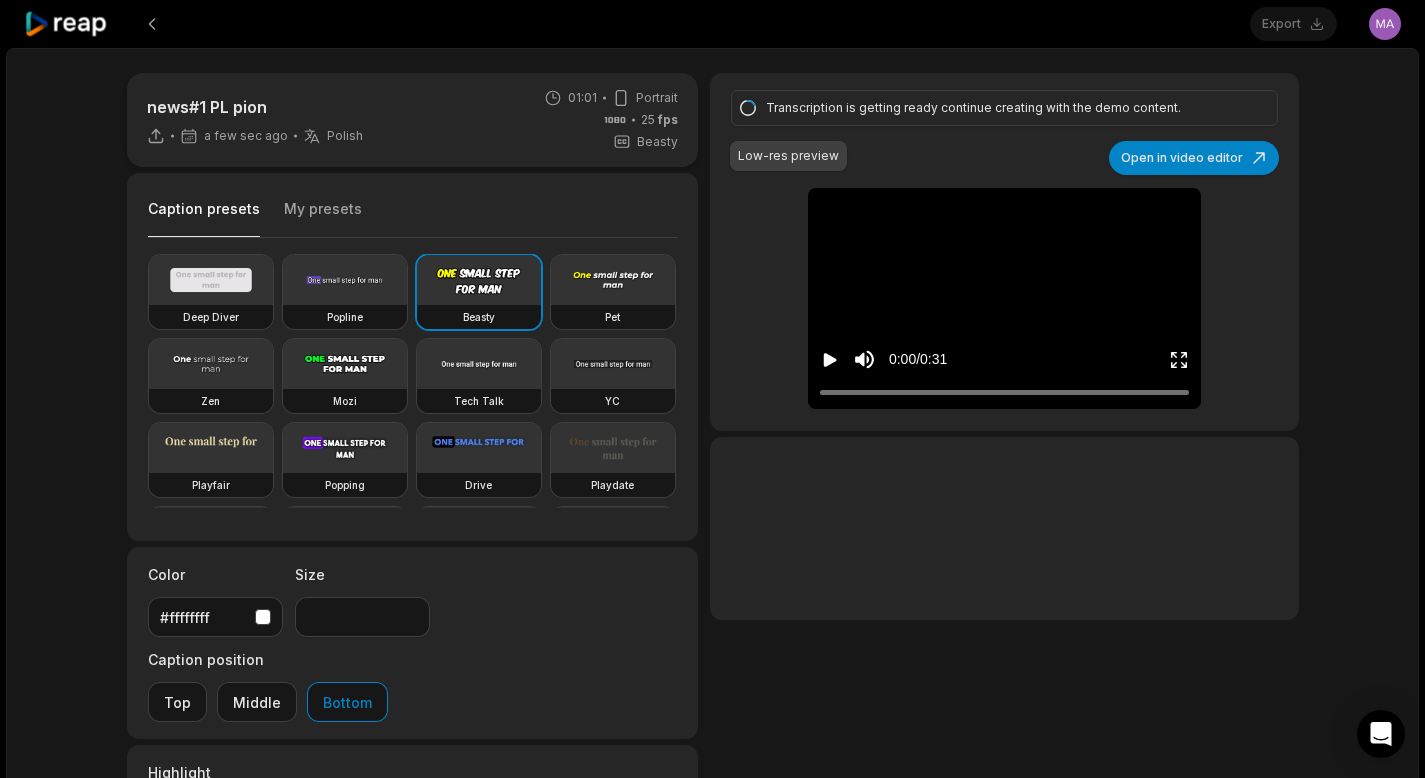 click on "My presets" at bounding box center (323, 218) 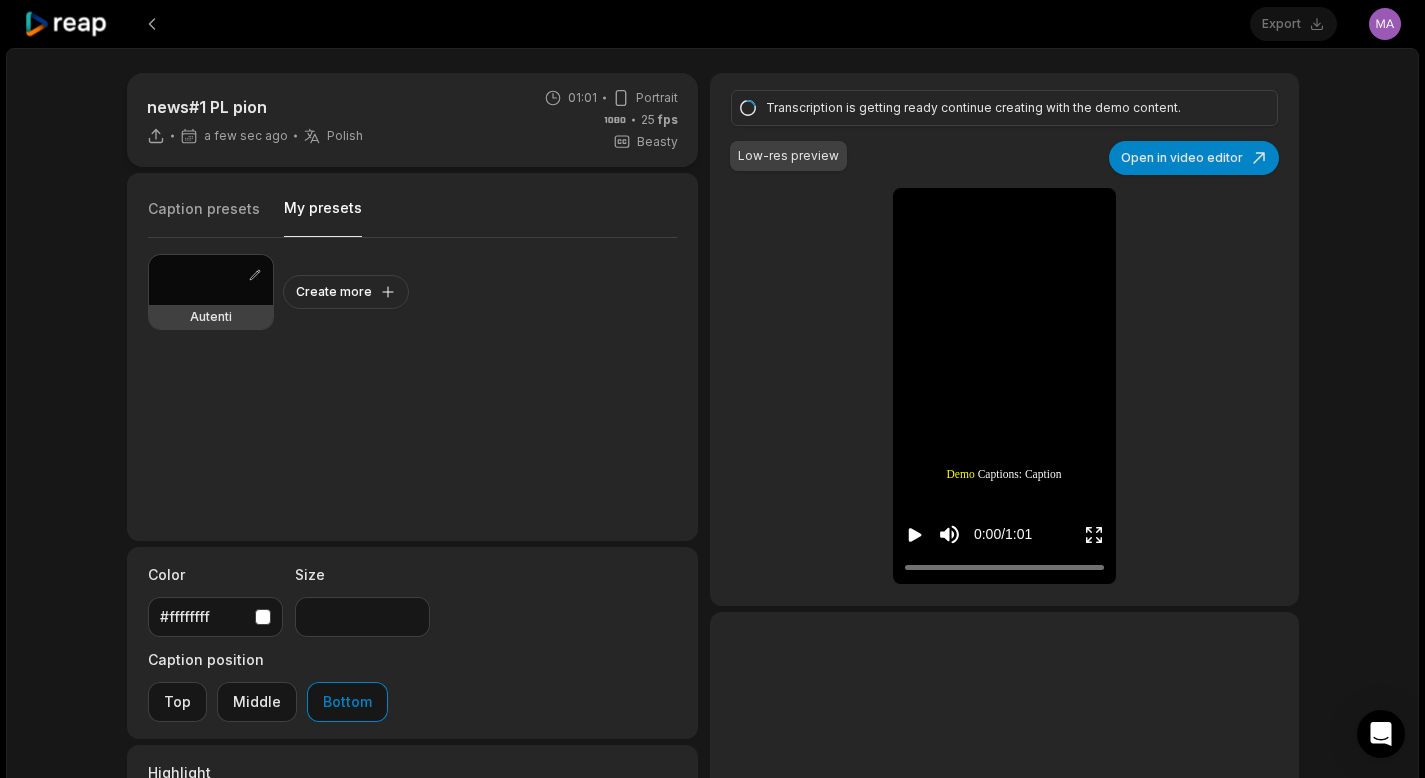 click on "My presets" at bounding box center [323, 217] 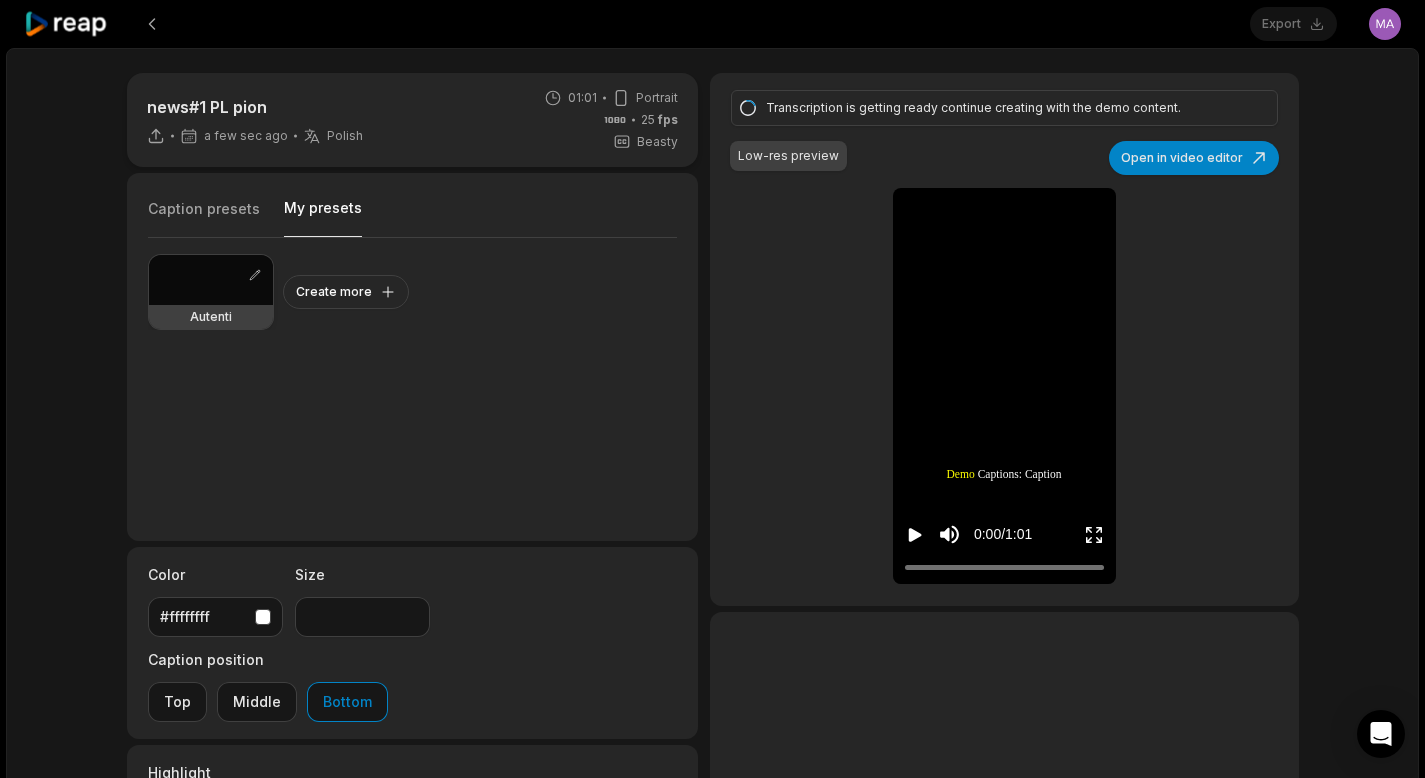 click at bounding box center [211, 280] 